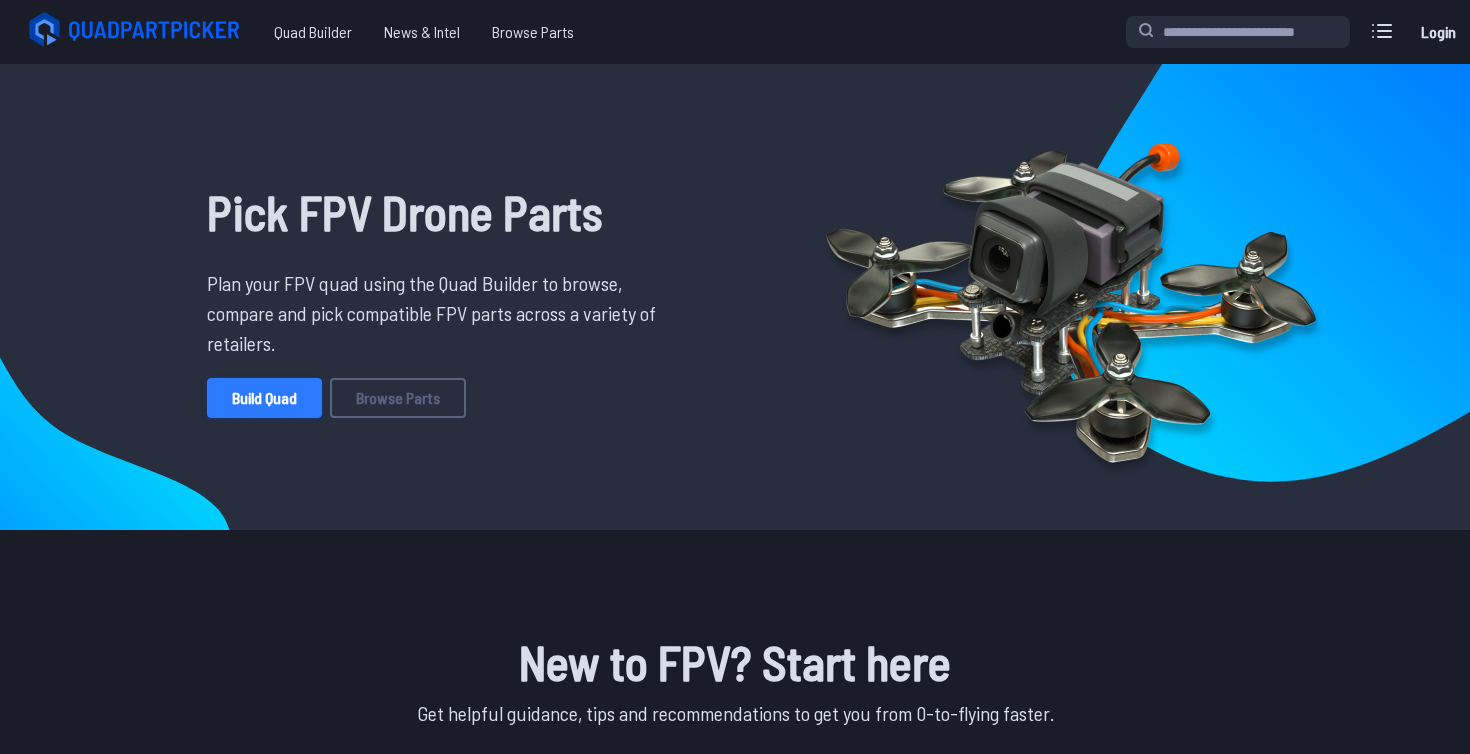 scroll, scrollTop: 0, scrollLeft: 0, axis: both 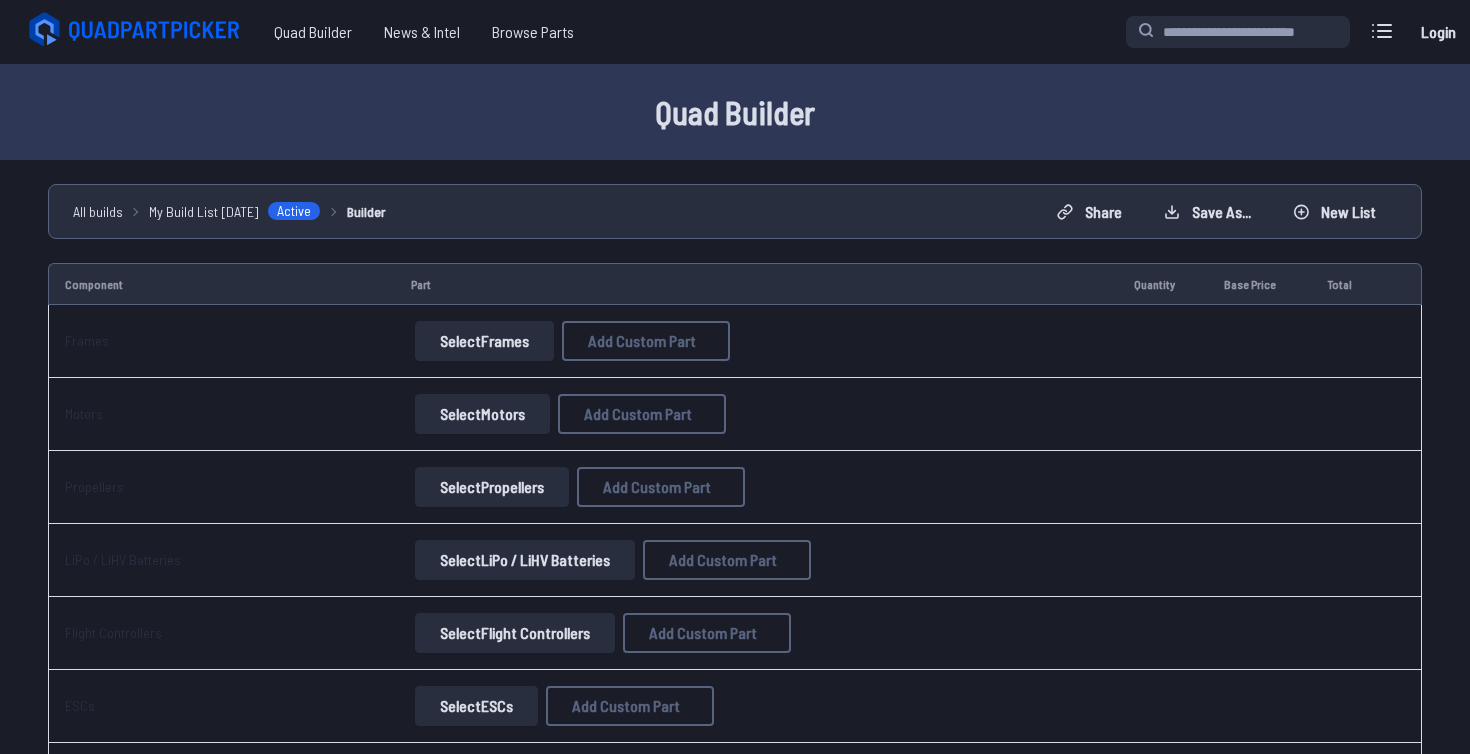 click on "Select  Frames" at bounding box center (484, 341) 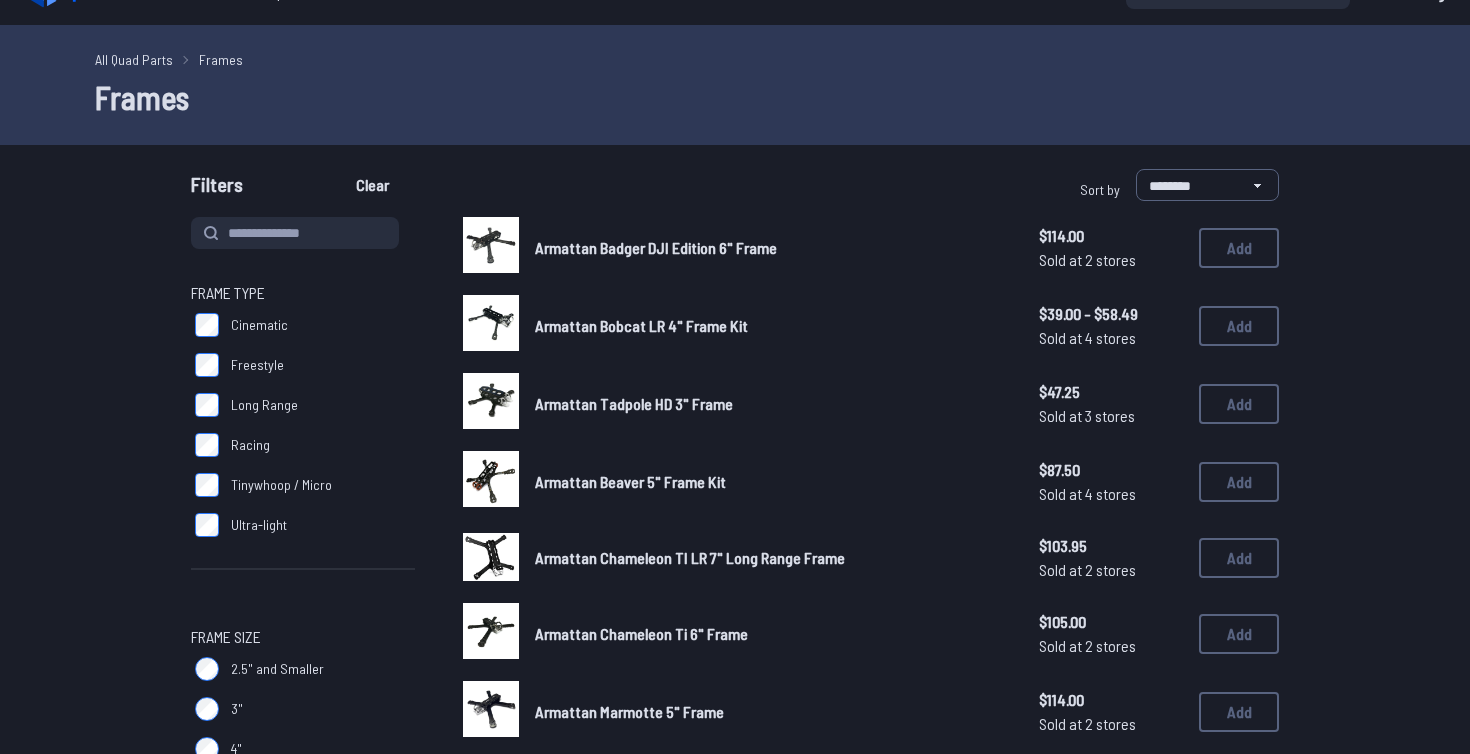 scroll, scrollTop: 21, scrollLeft: 0, axis: vertical 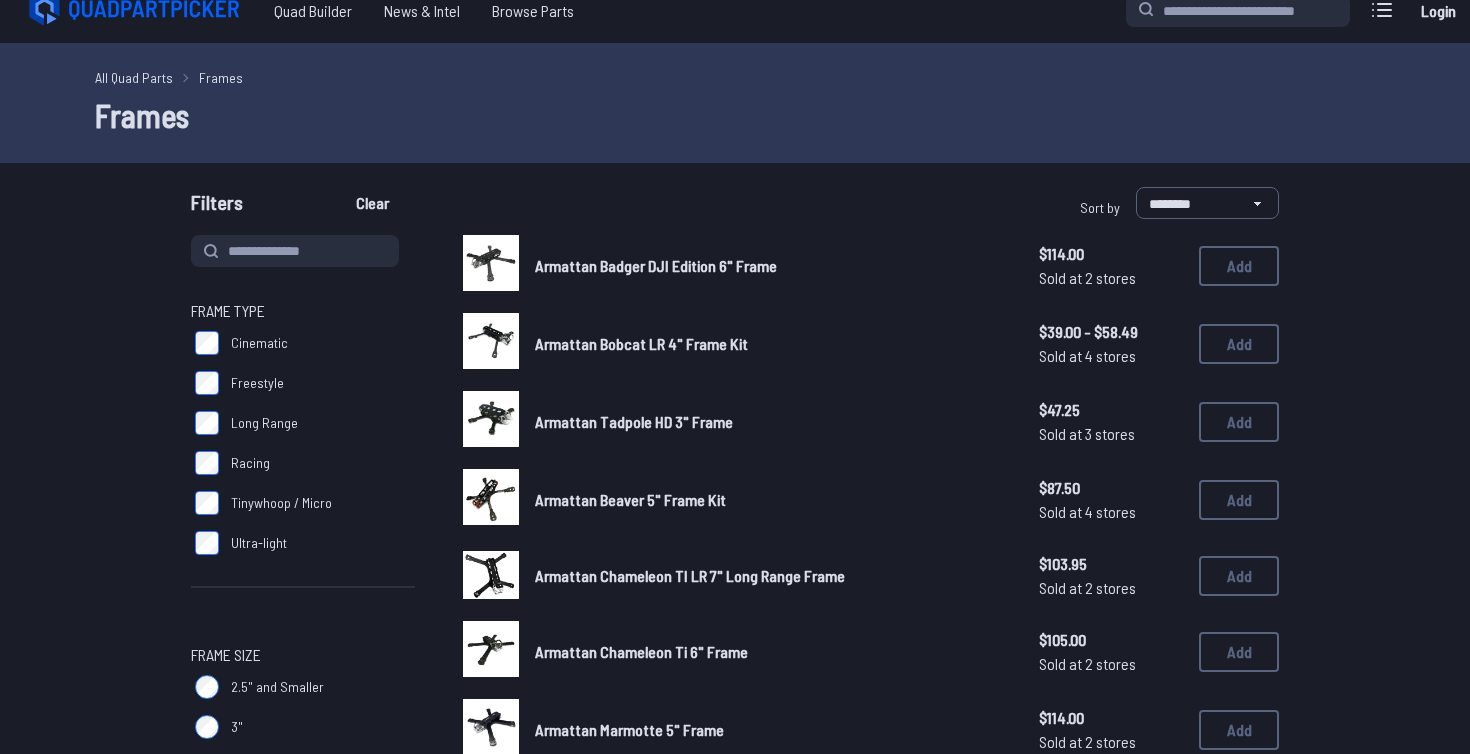click on "Tinywhoop / Micro" at bounding box center [281, 503] 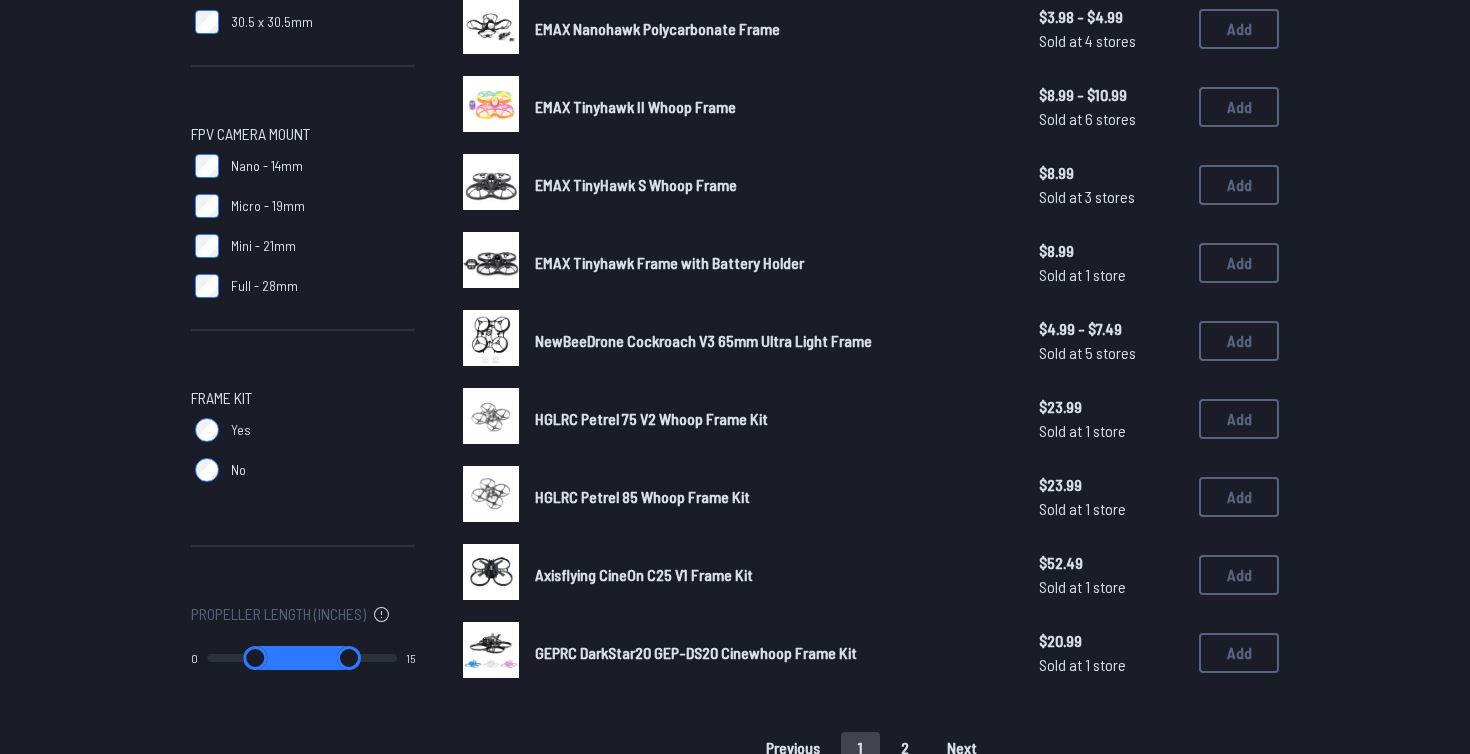 scroll, scrollTop: 1113, scrollLeft: 0, axis: vertical 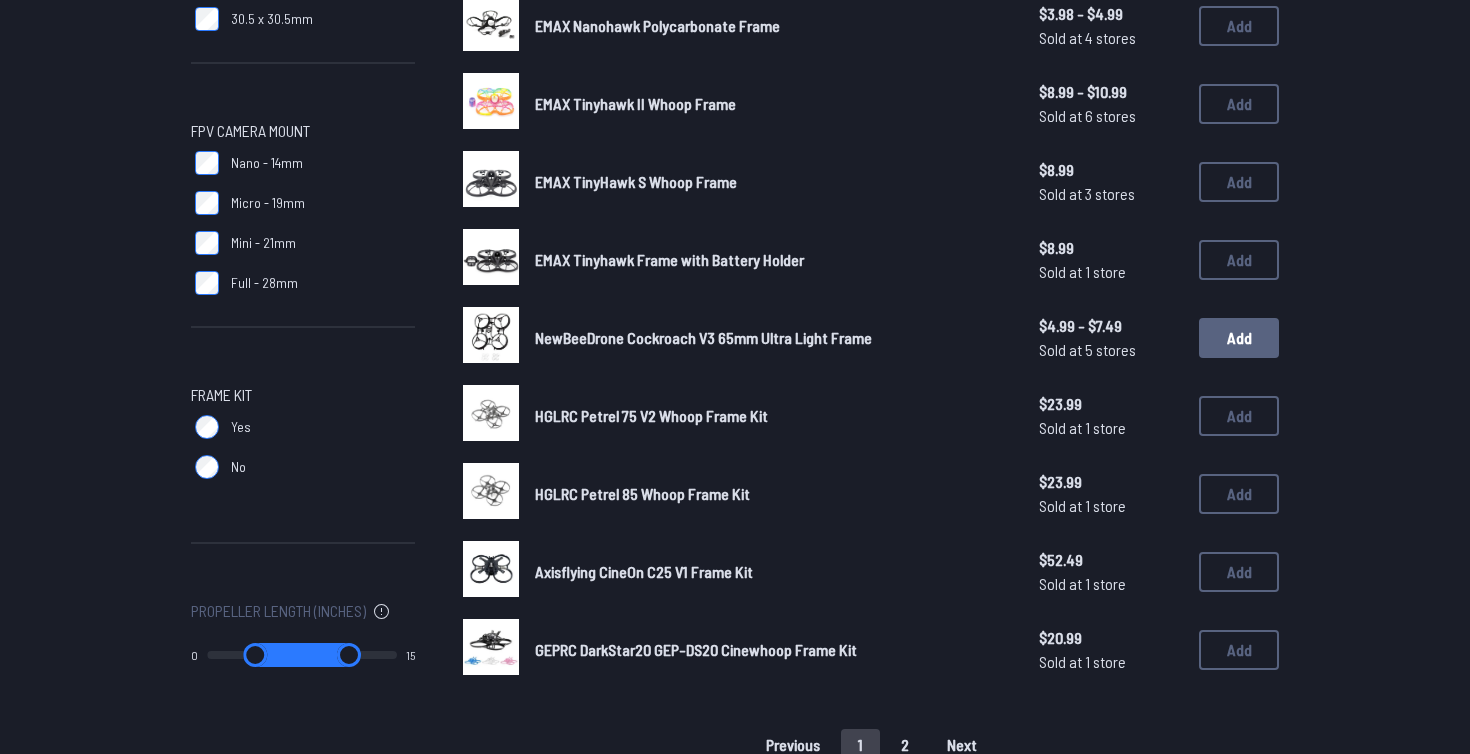 click on "Add" at bounding box center [1239, 338] 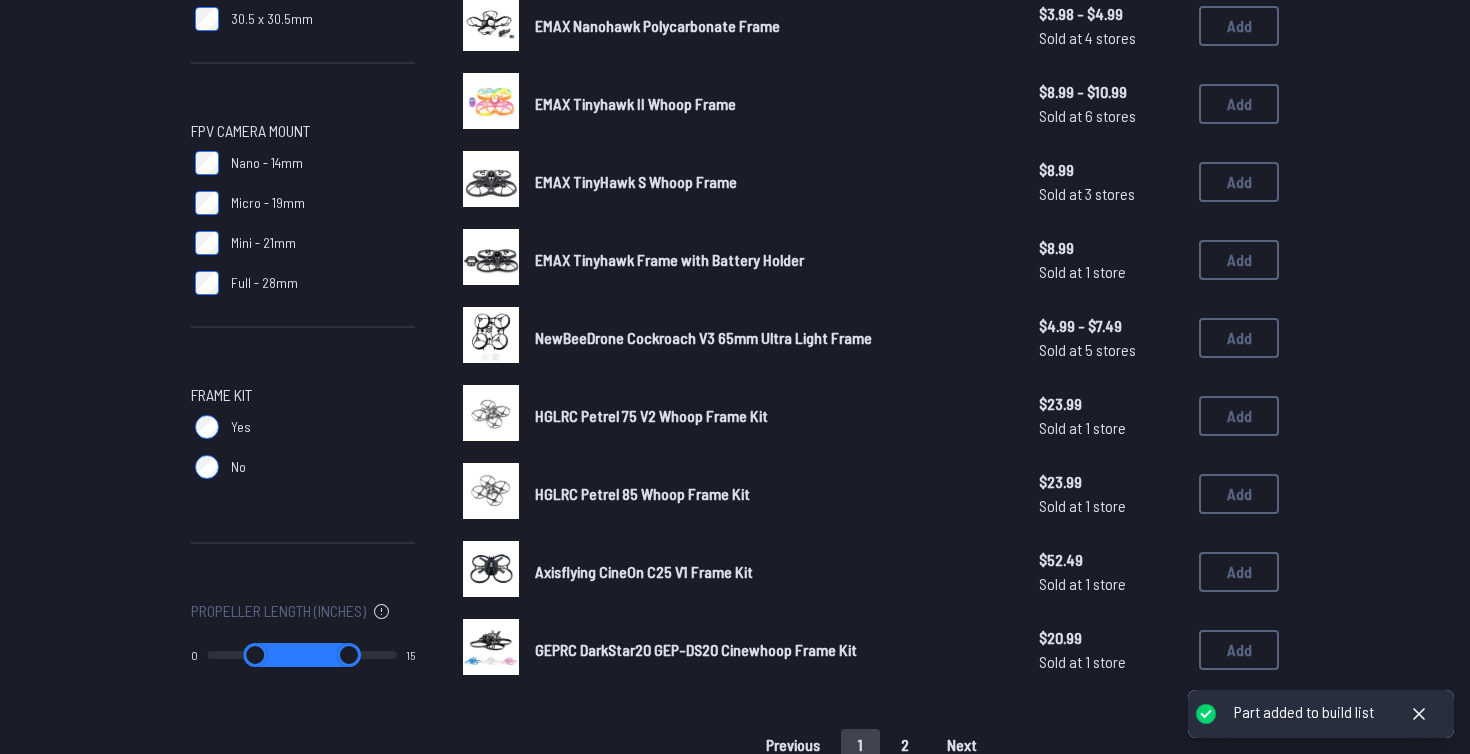scroll, scrollTop: 0, scrollLeft: 0, axis: both 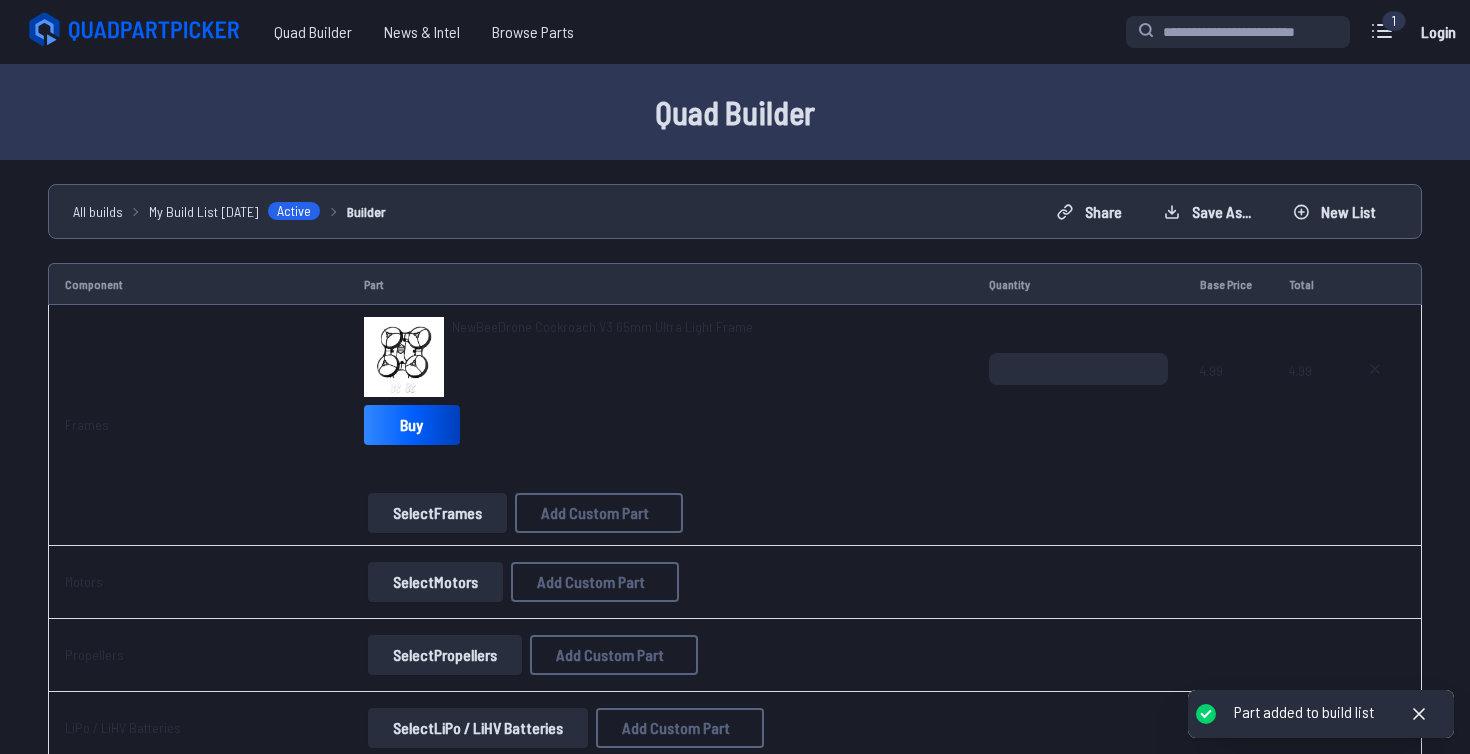 click on "Select  Motors" at bounding box center [435, 582] 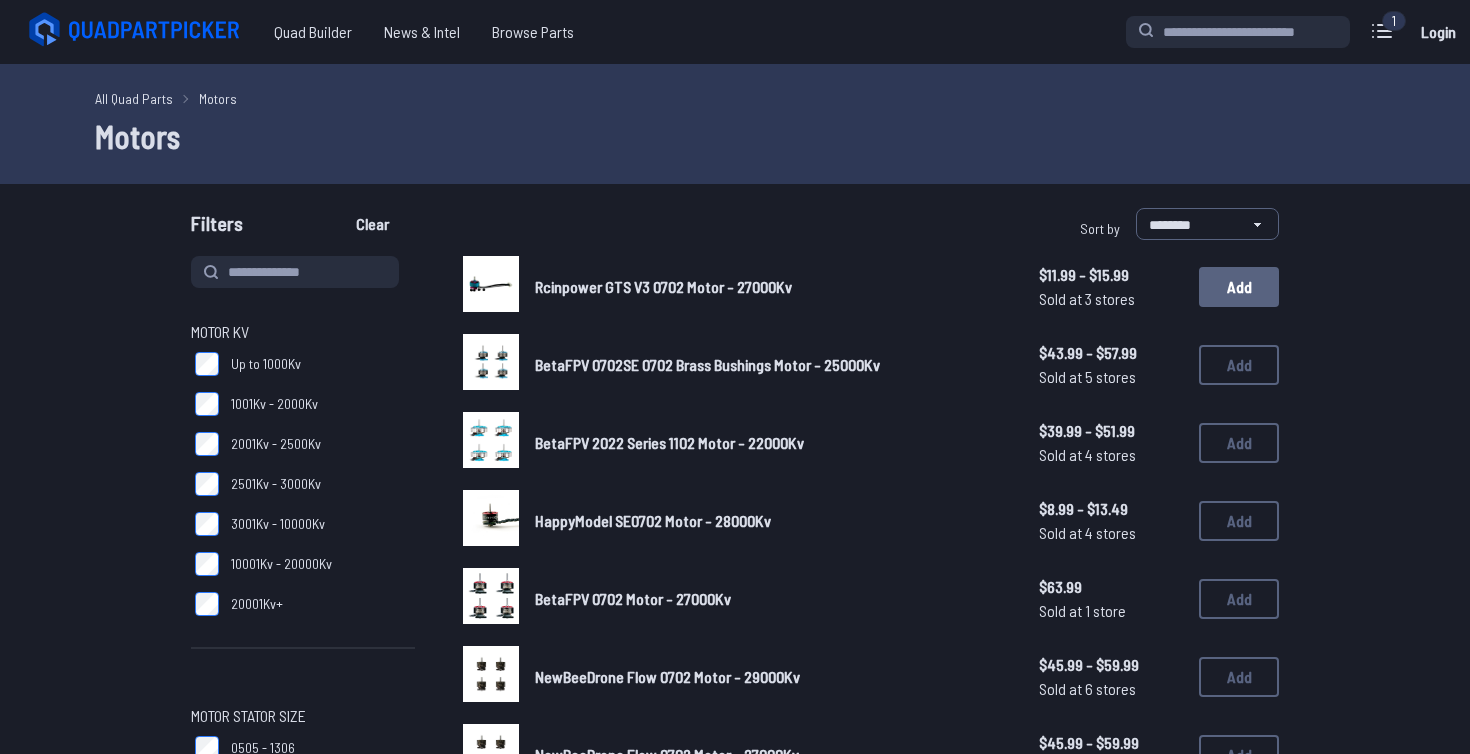 click on "Add" at bounding box center (1239, 287) 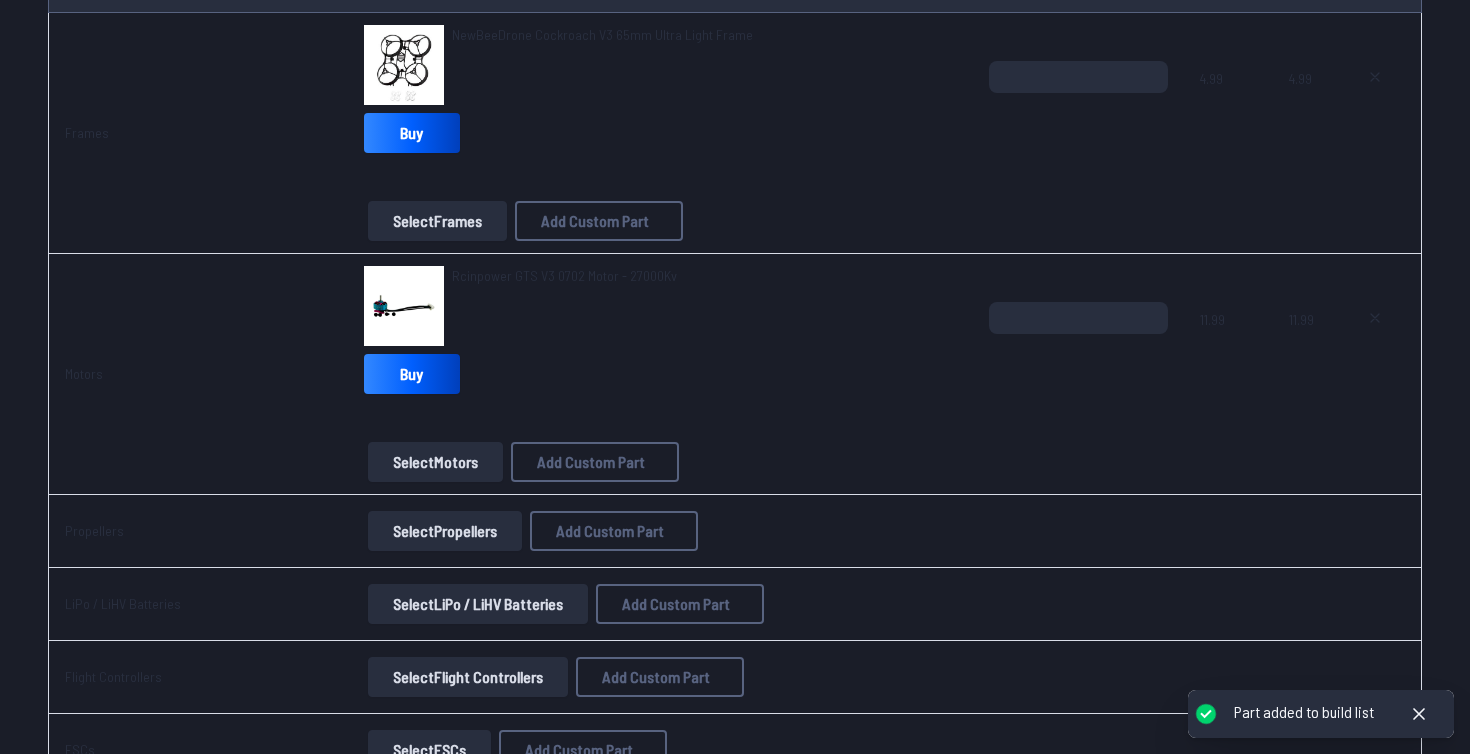 scroll, scrollTop: 293, scrollLeft: 0, axis: vertical 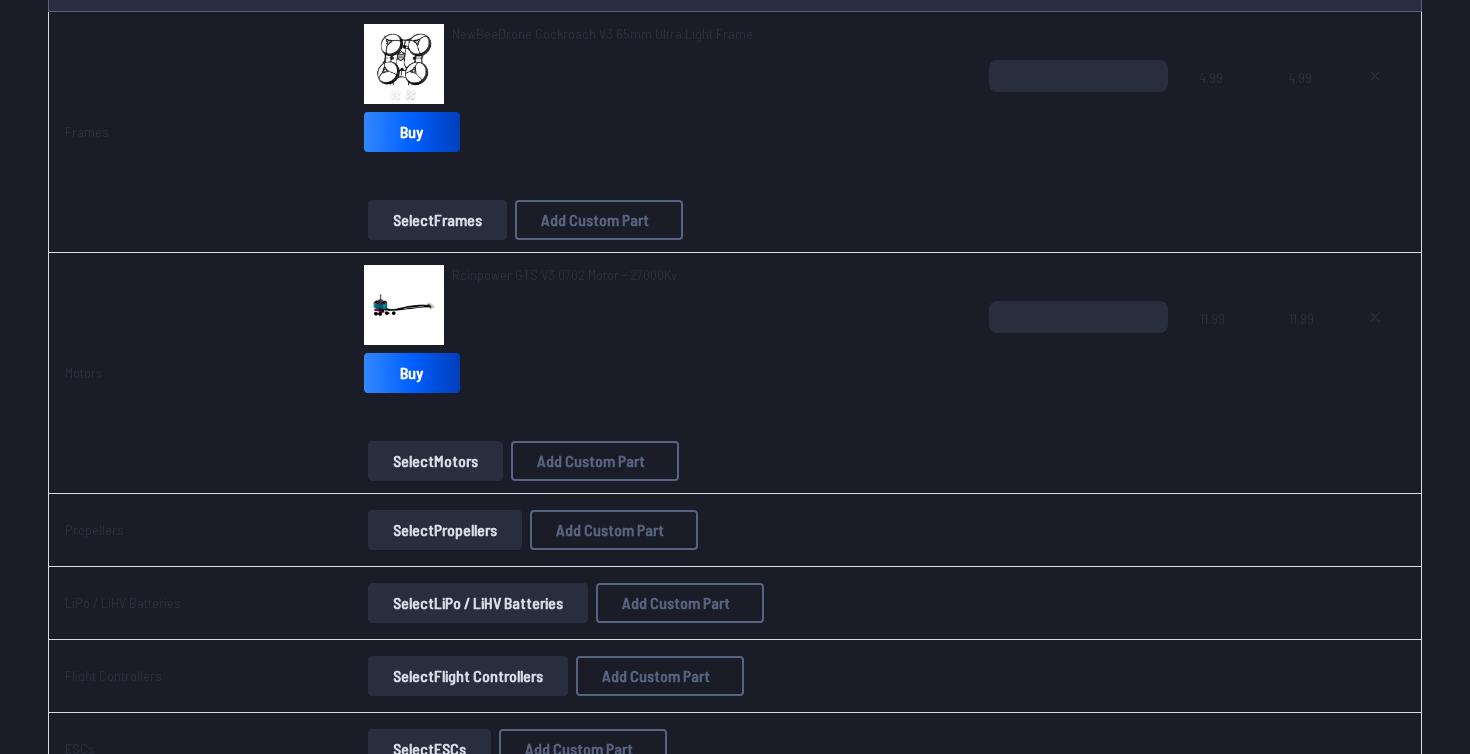 click on "Select  LiPo / LiHV Batteries" at bounding box center [478, 603] 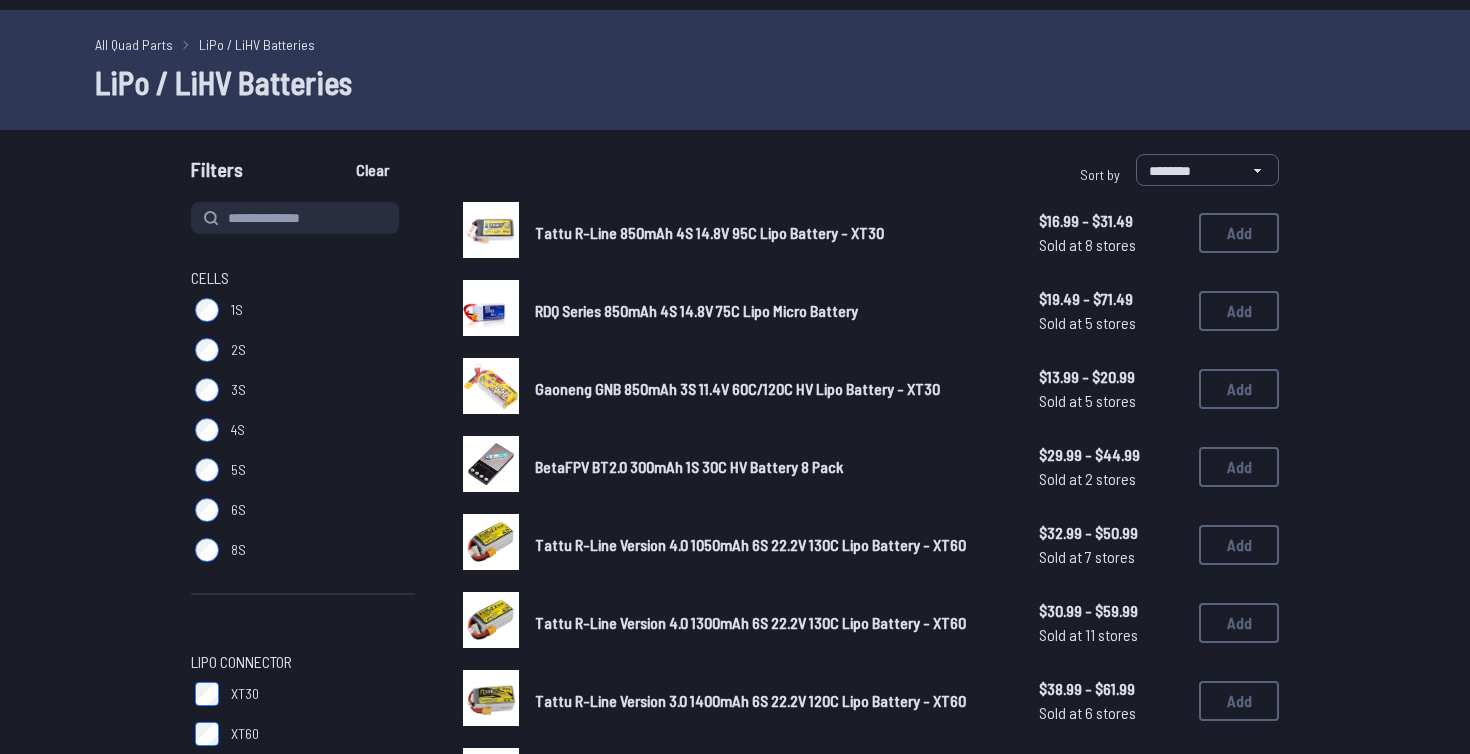 scroll, scrollTop: 68, scrollLeft: 0, axis: vertical 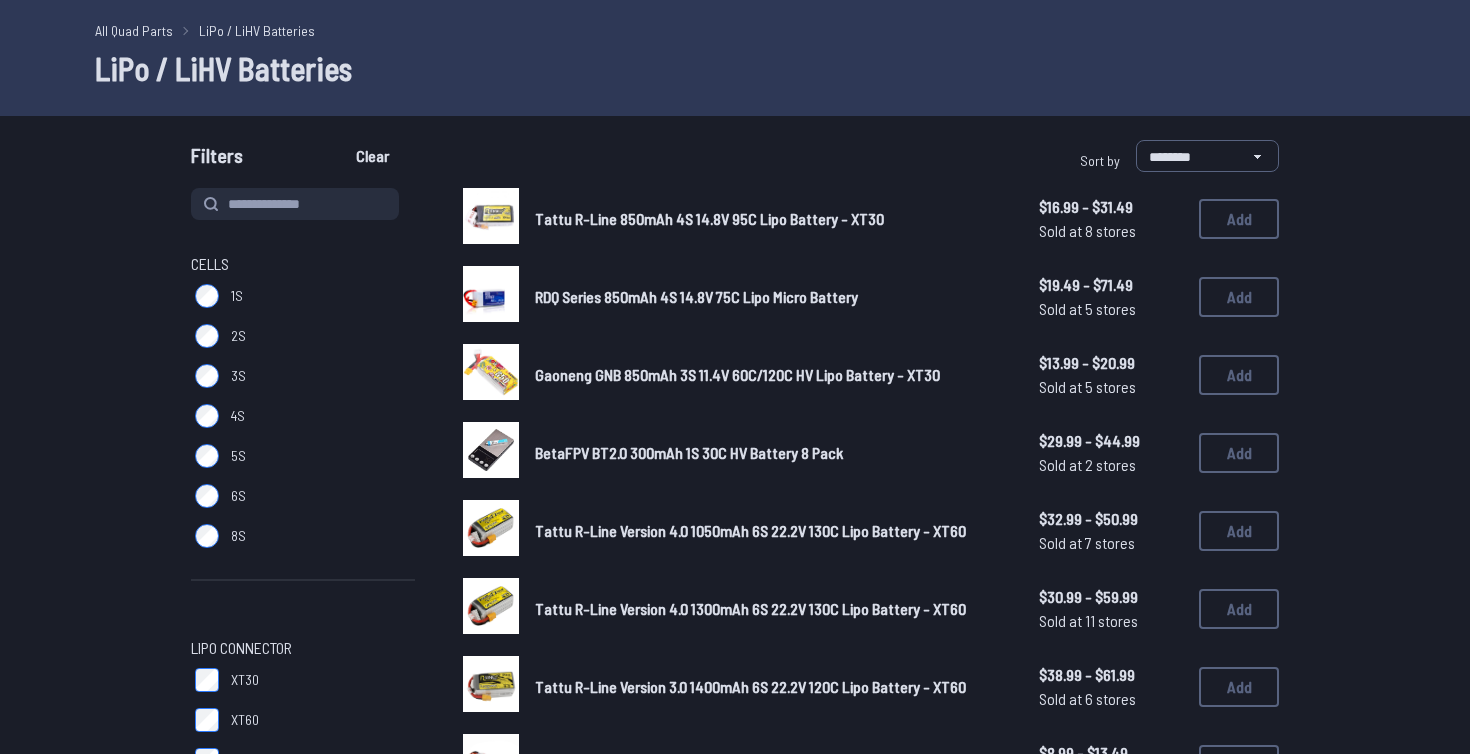 click on "1S" at bounding box center [303, 296] 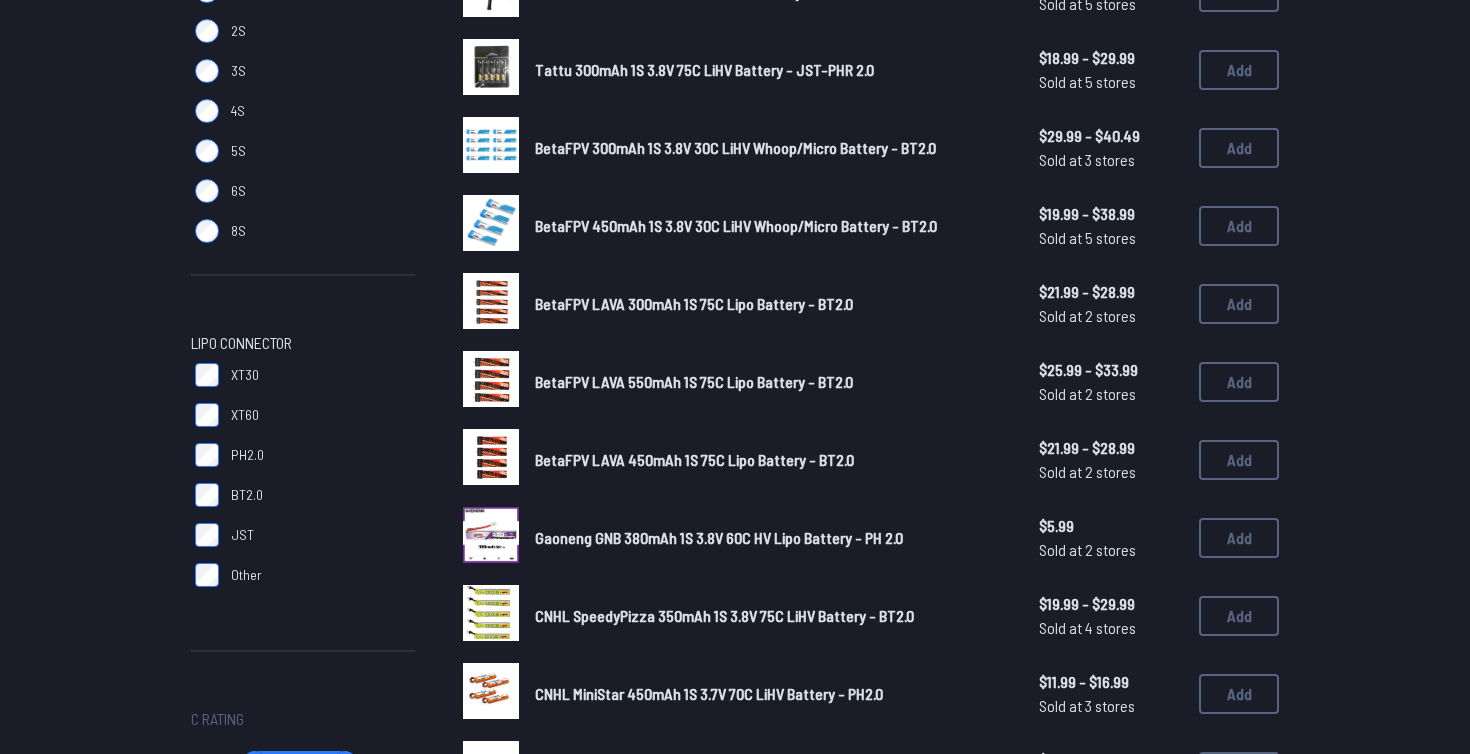 scroll, scrollTop: 366, scrollLeft: 0, axis: vertical 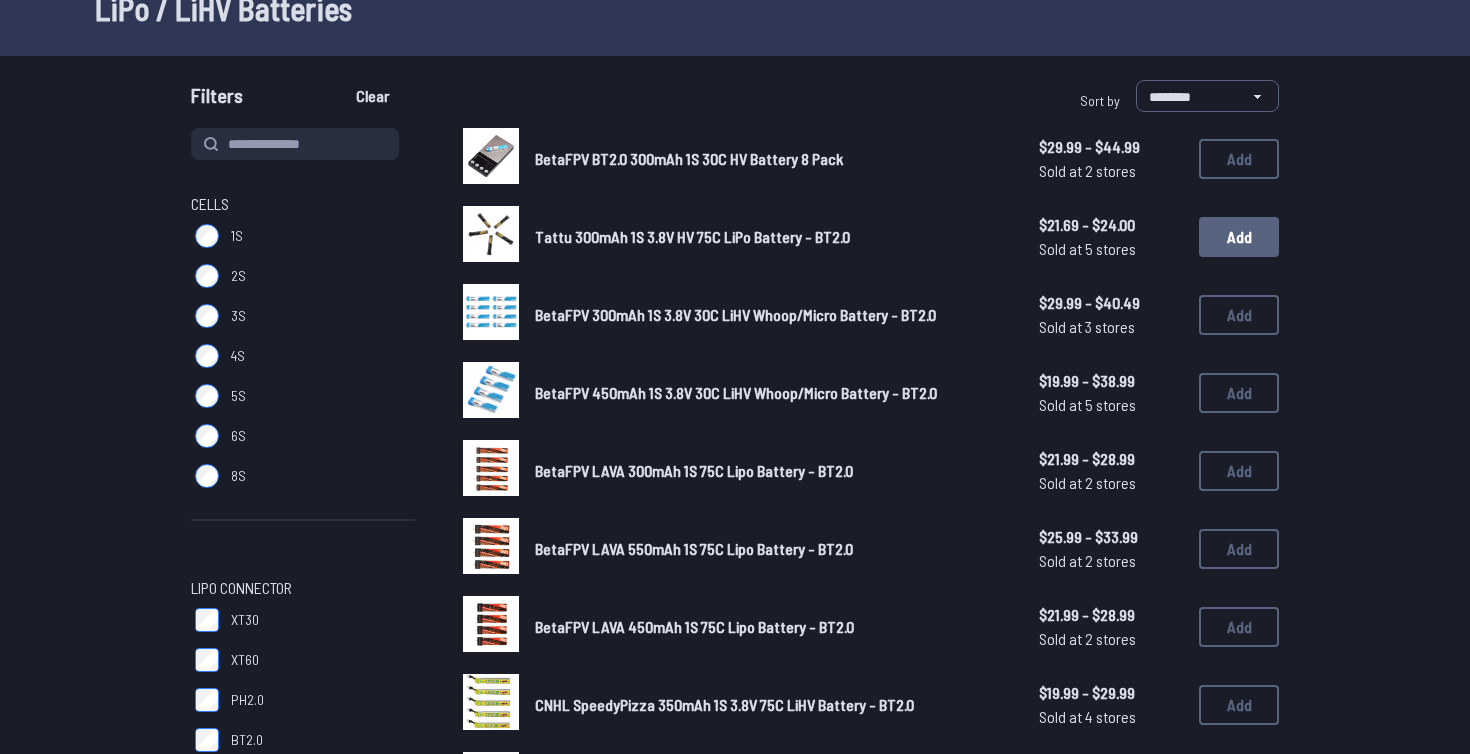 click on "Add" at bounding box center (1239, 237) 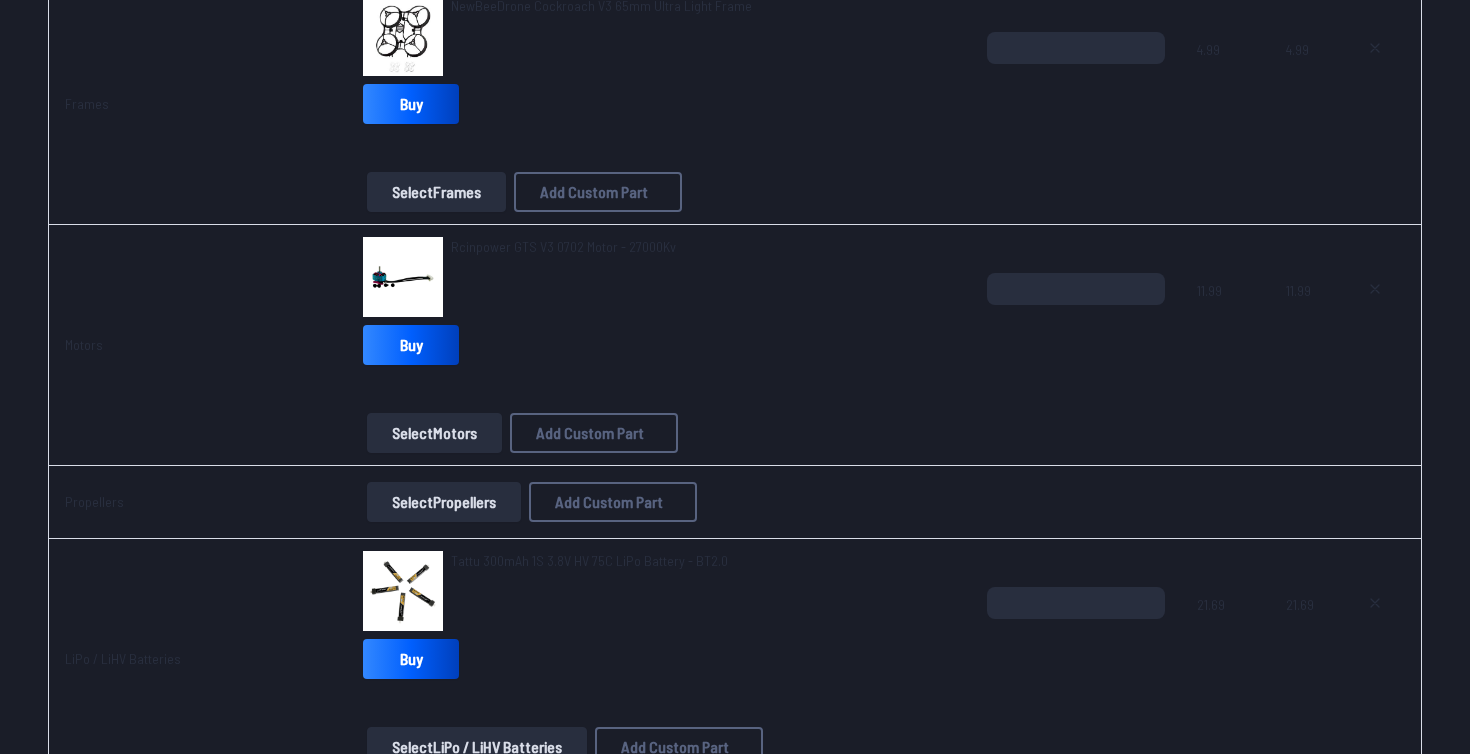 scroll, scrollTop: 324, scrollLeft: 0, axis: vertical 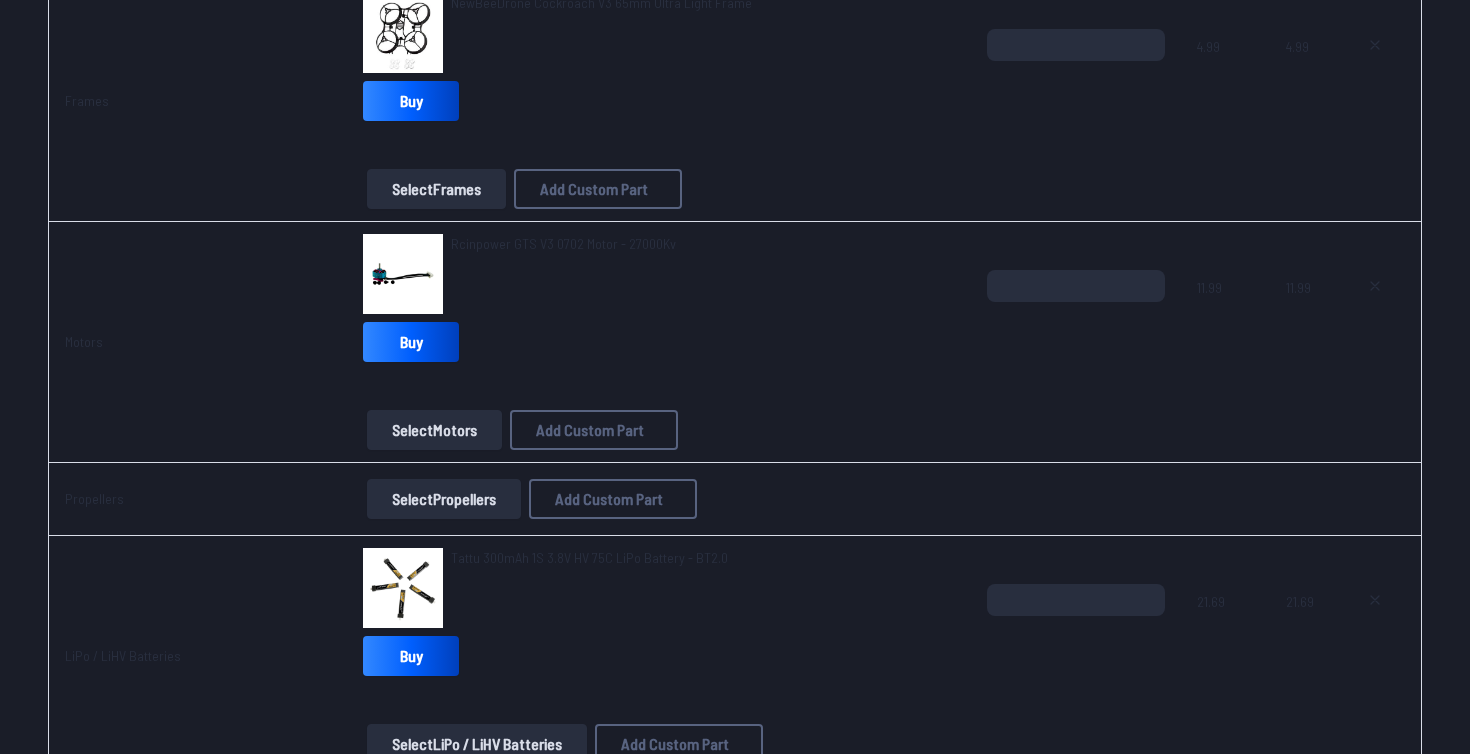 click on "Select  Propellers" at bounding box center (444, 499) 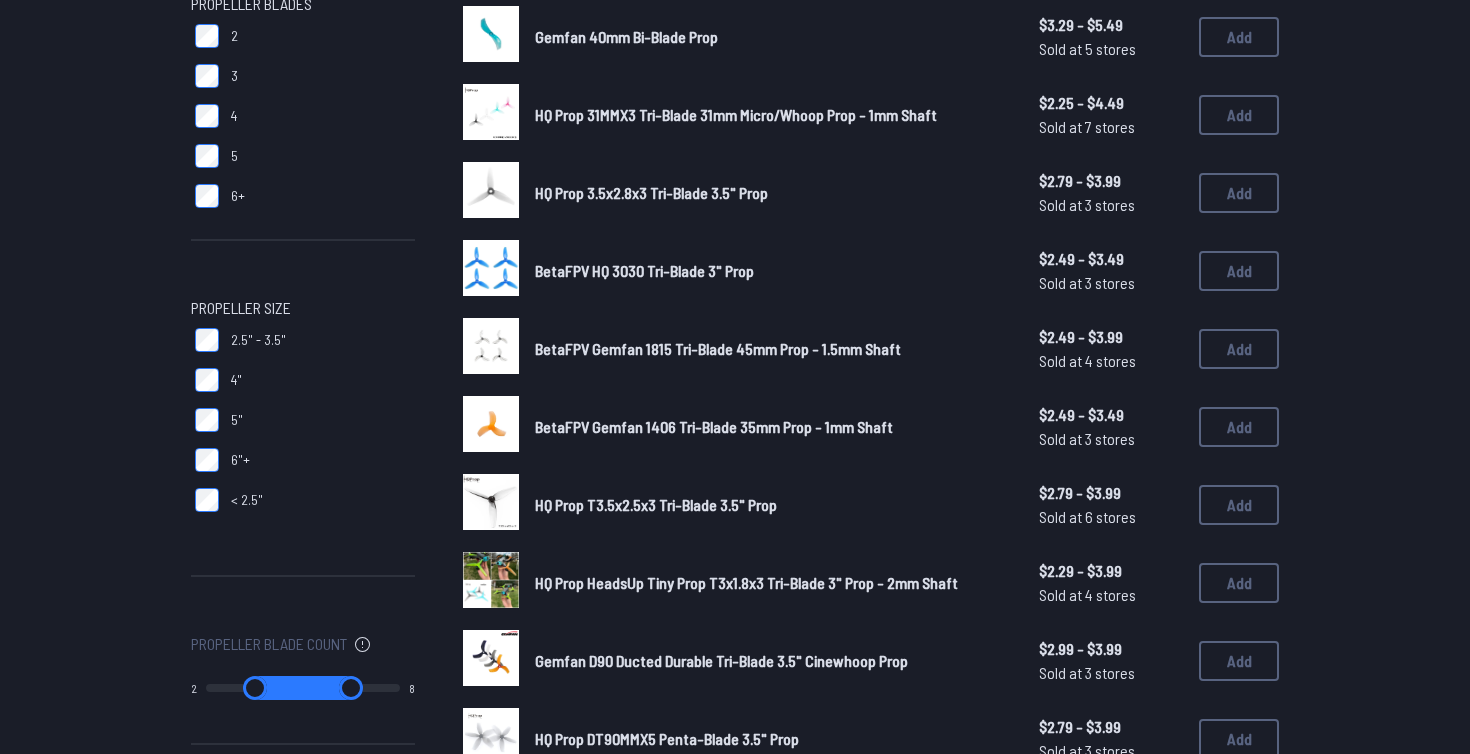 scroll, scrollTop: 225, scrollLeft: 0, axis: vertical 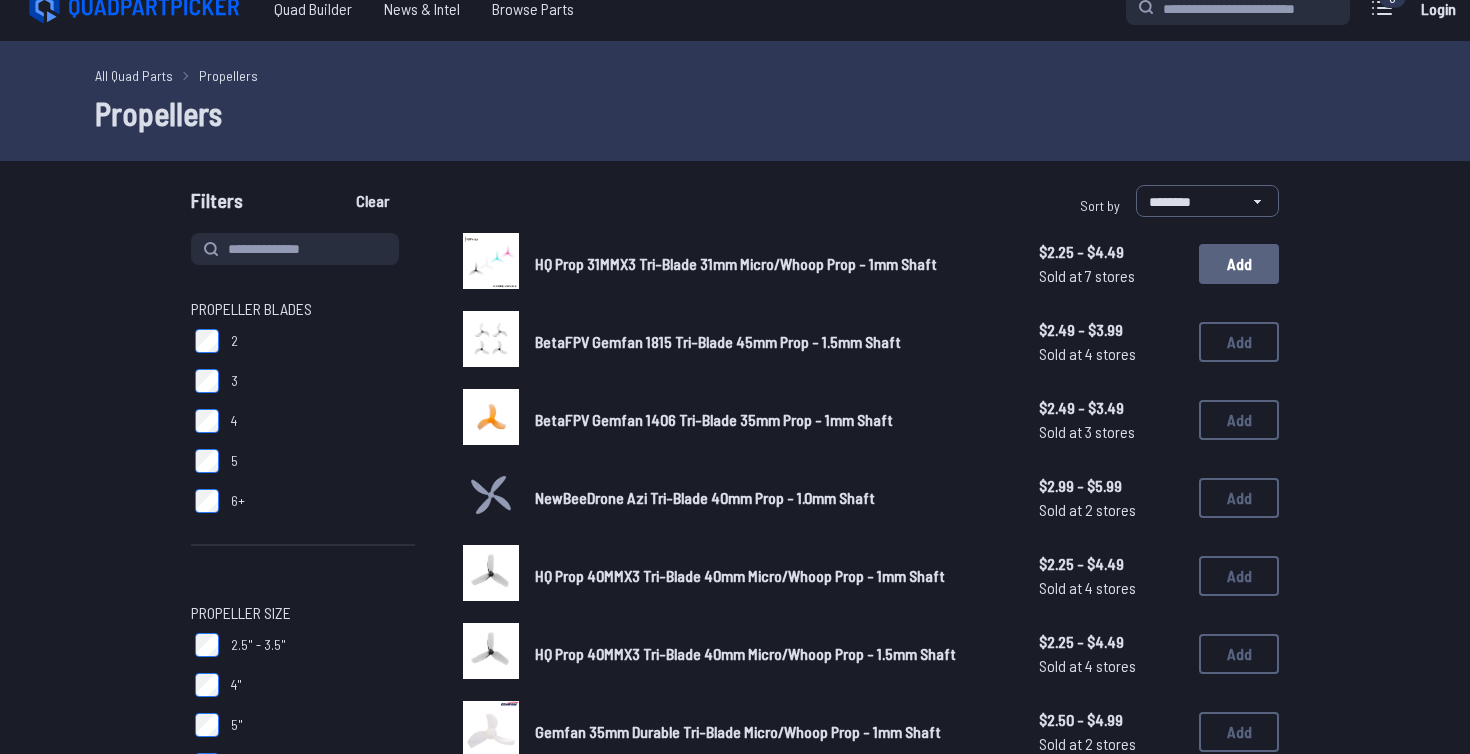 click on "Add" at bounding box center (1239, 264) 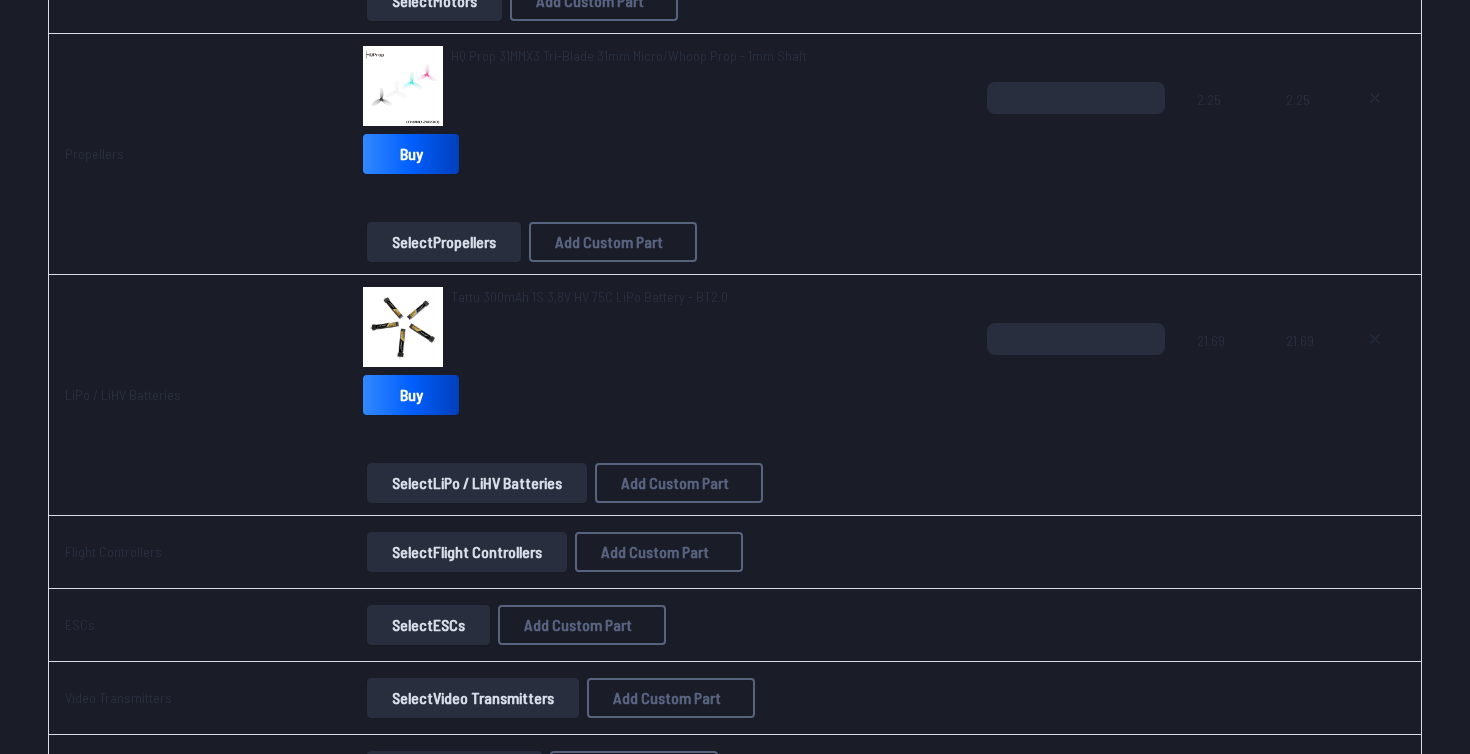 scroll, scrollTop: 769, scrollLeft: 0, axis: vertical 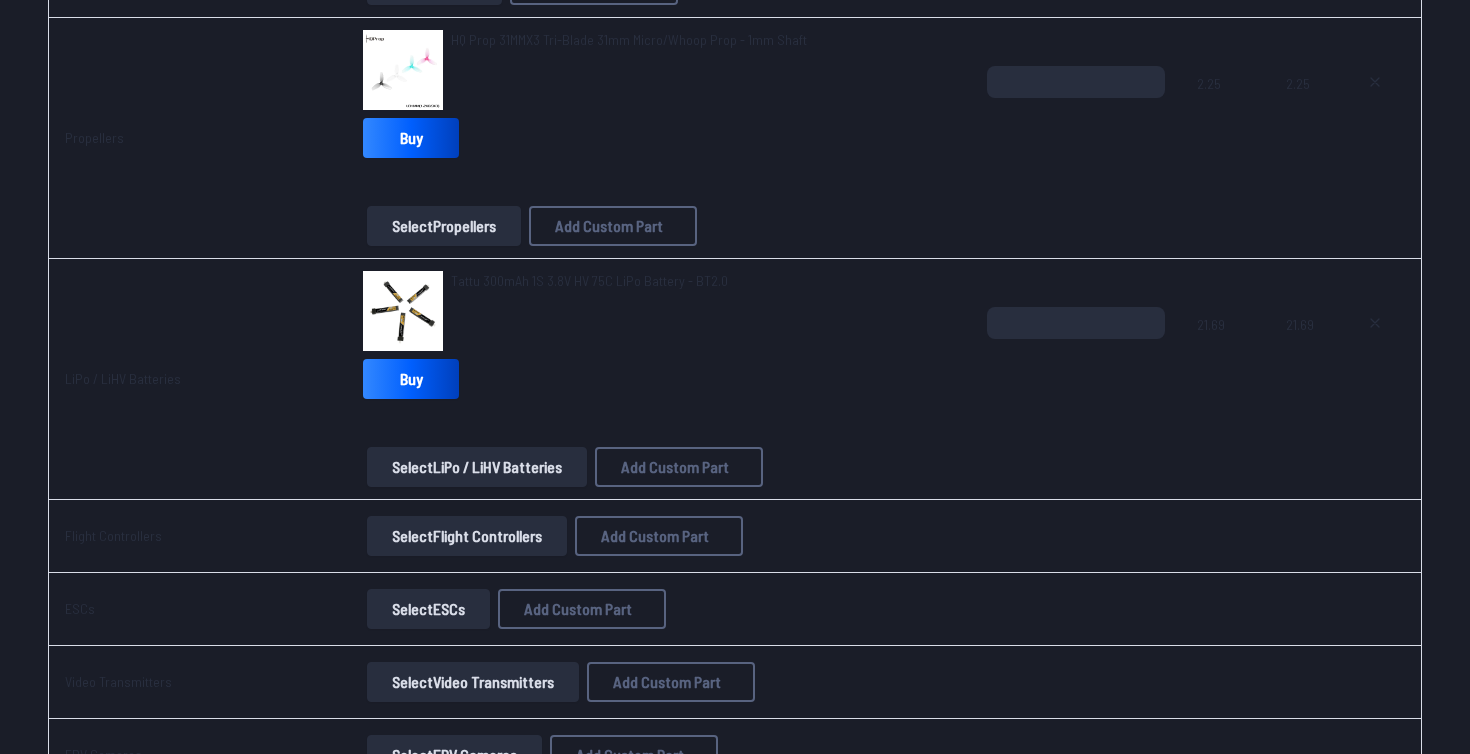 click on "Select  Flight Controllers" at bounding box center (467, 536) 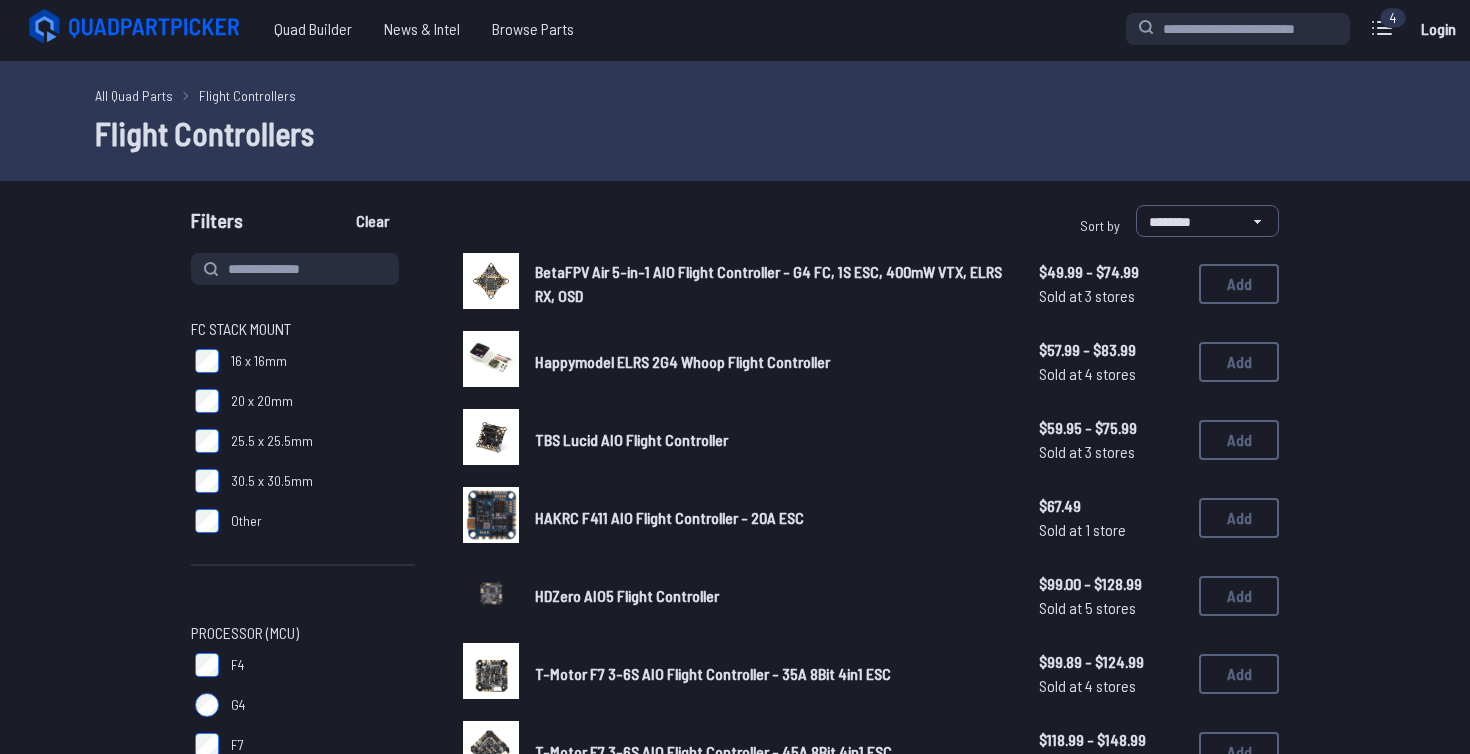 scroll, scrollTop: 0, scrollLeft: 0, axis: both 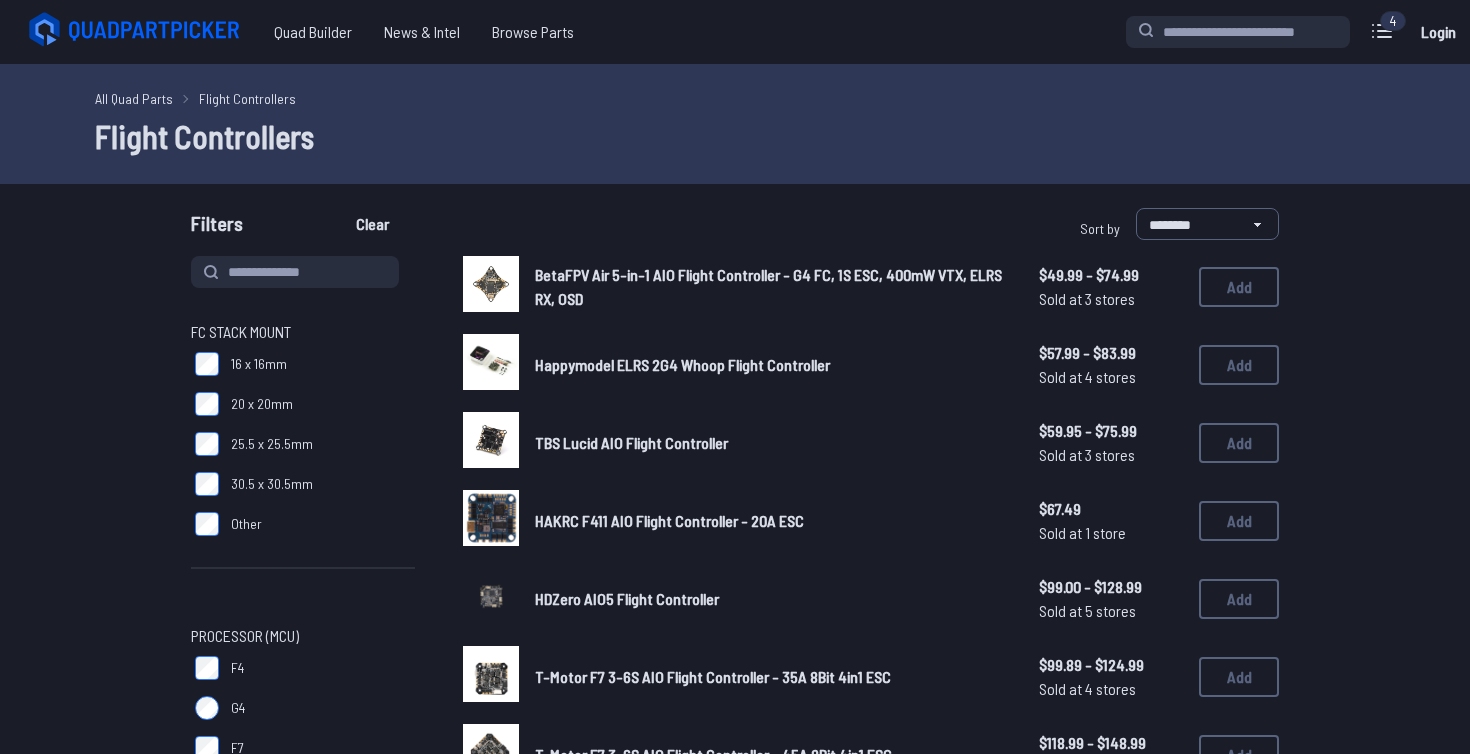 click on "BetaFPV Air 5-in-1 AIO Flight Controller - G4 FC, 1S ESC, 400mW VTX, ELRS RX, OSD" at bounding box center (768, 286) 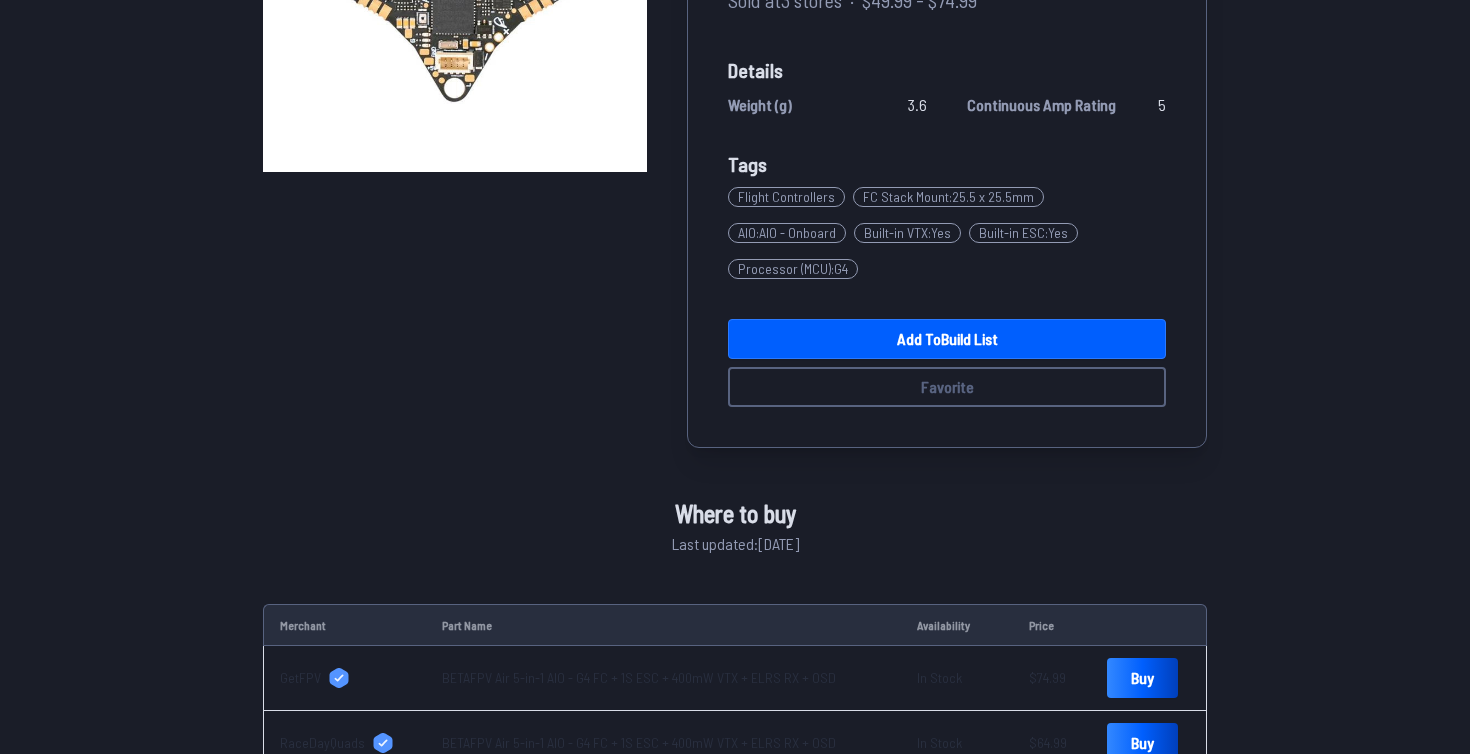 scroll, scrollTop: 530, scrollLeft: 0, axis: vertical 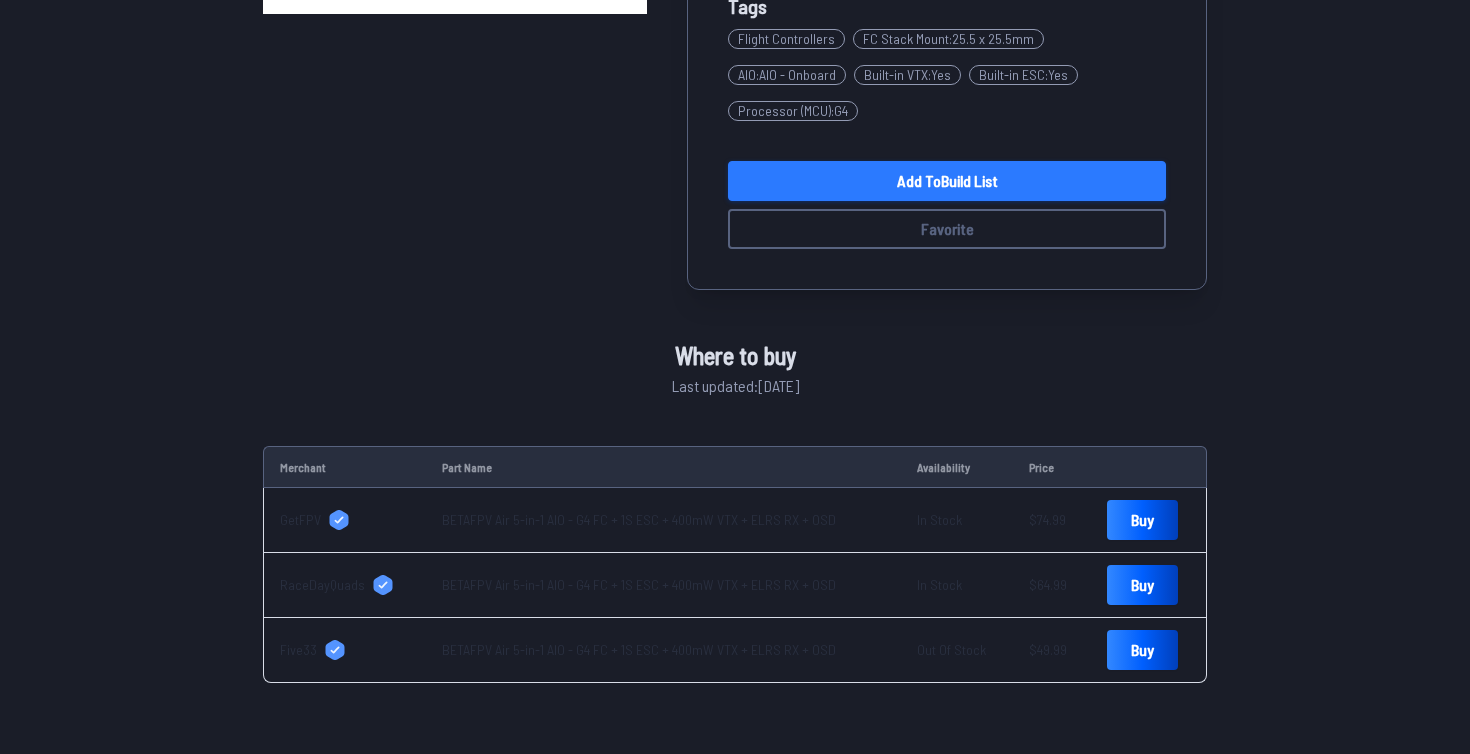 click on "Add to  Build List" at bounding box center [947, 181] 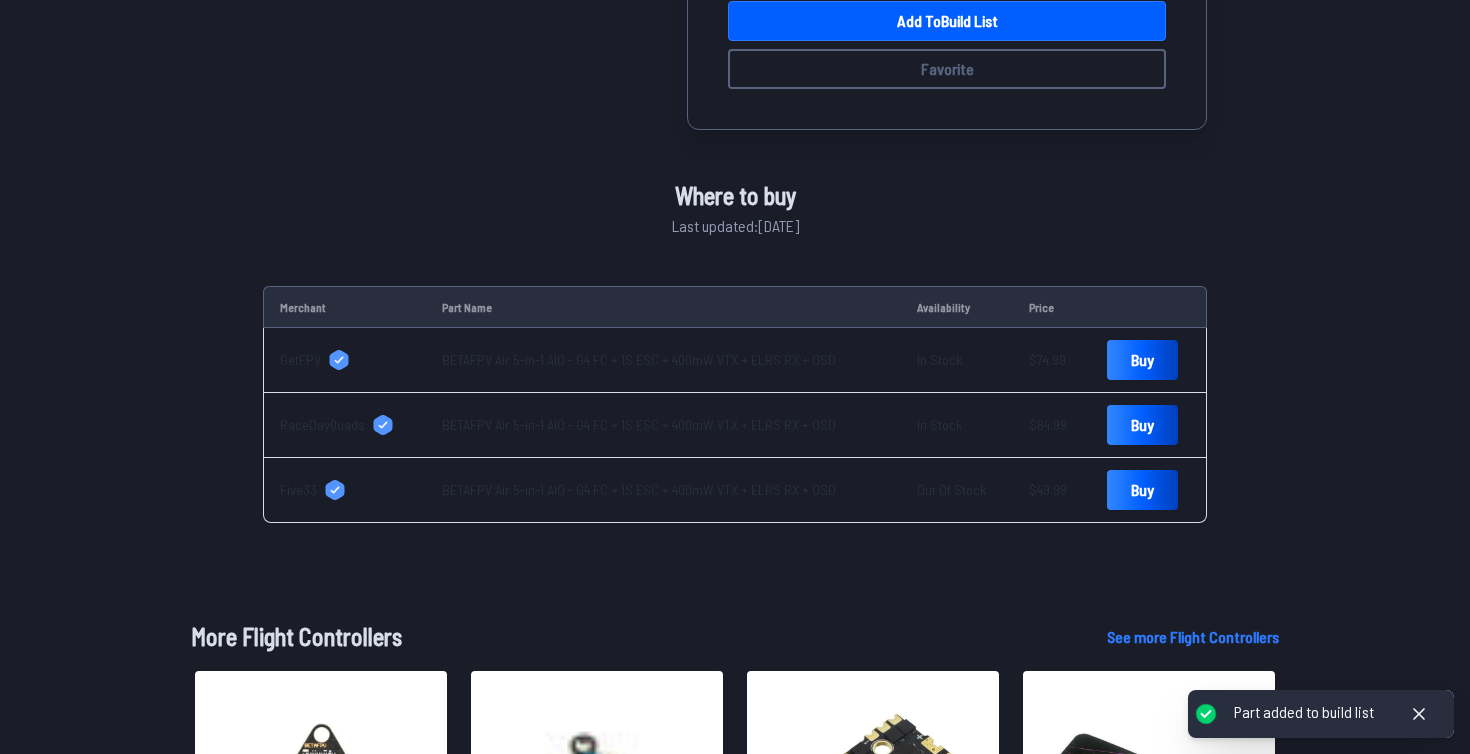 scroll, scrollTop: 756, scrollLeft: 0, axis: vertical 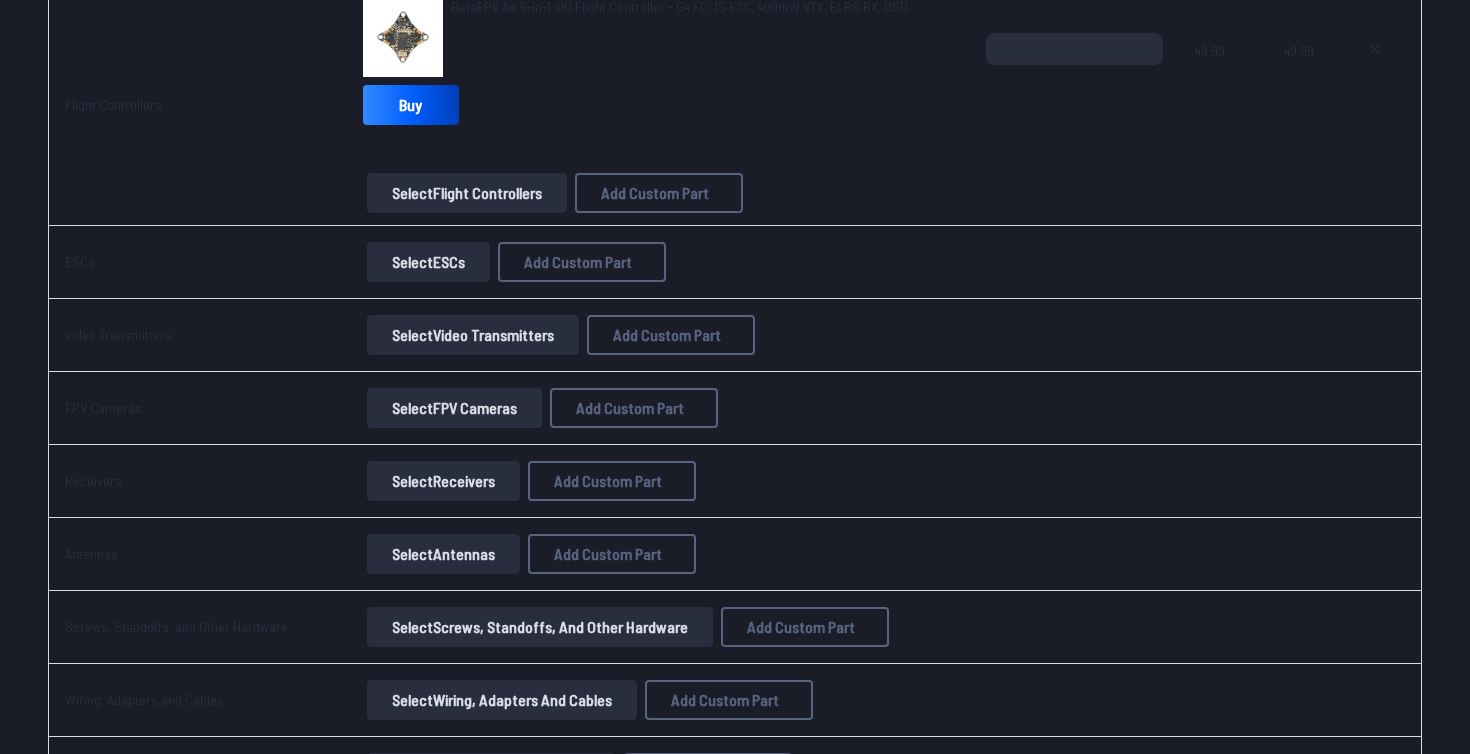 click on "Select  FPV Cameras" at bounding box center (454, 408) 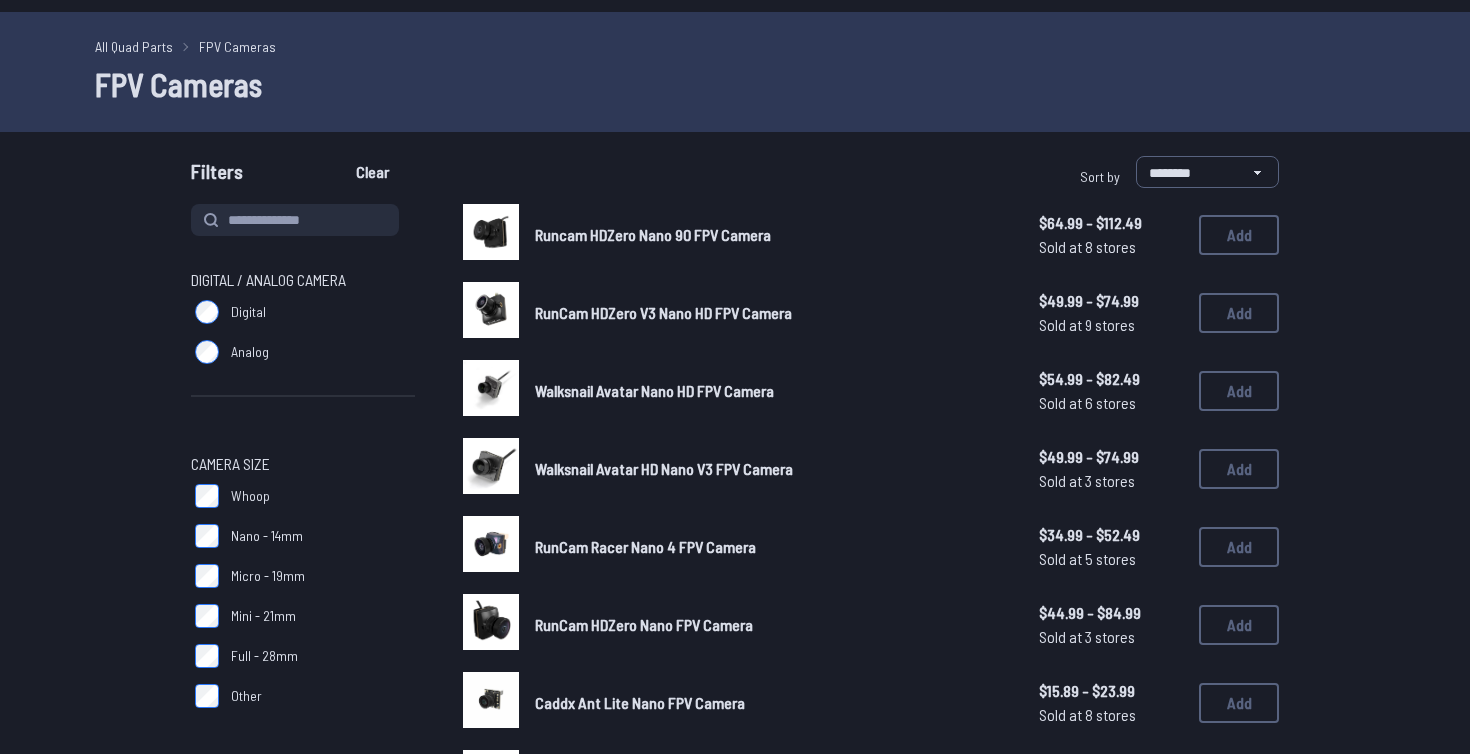 scroll, scrollTop: 60, scrollLeft: 0, axis: vertical 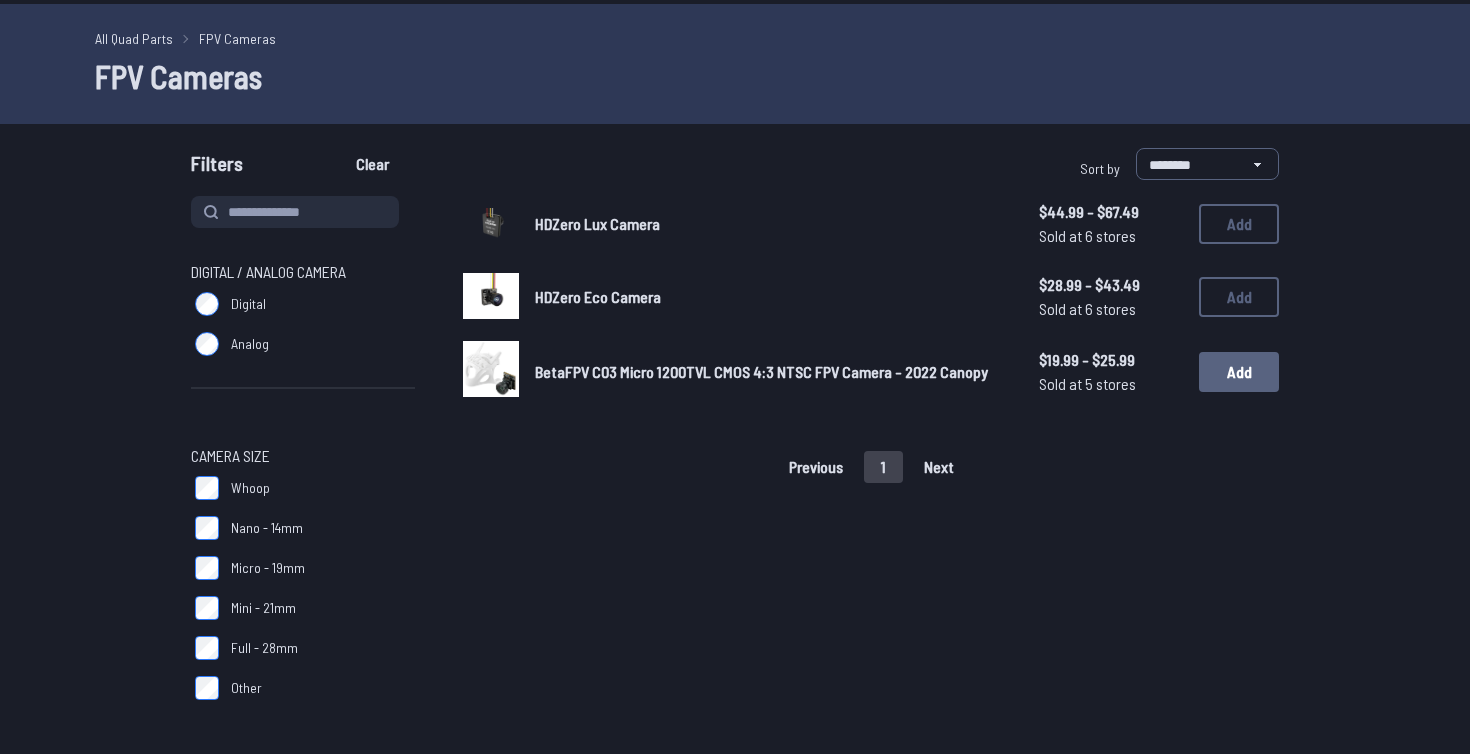click on "Add" at bounding box center (1239, 372) 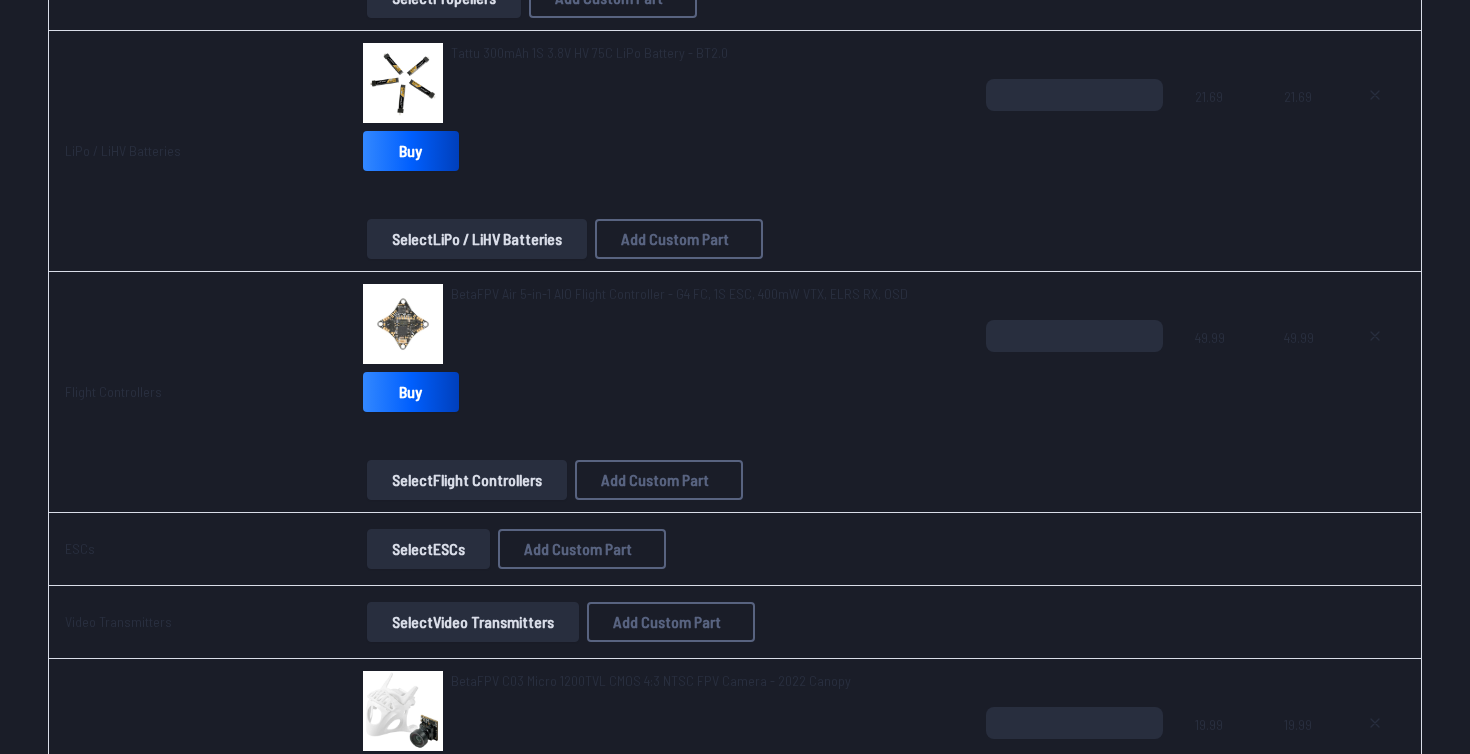 scroll, scrollTop: 976, scrollLeft: 0, axis: vertical 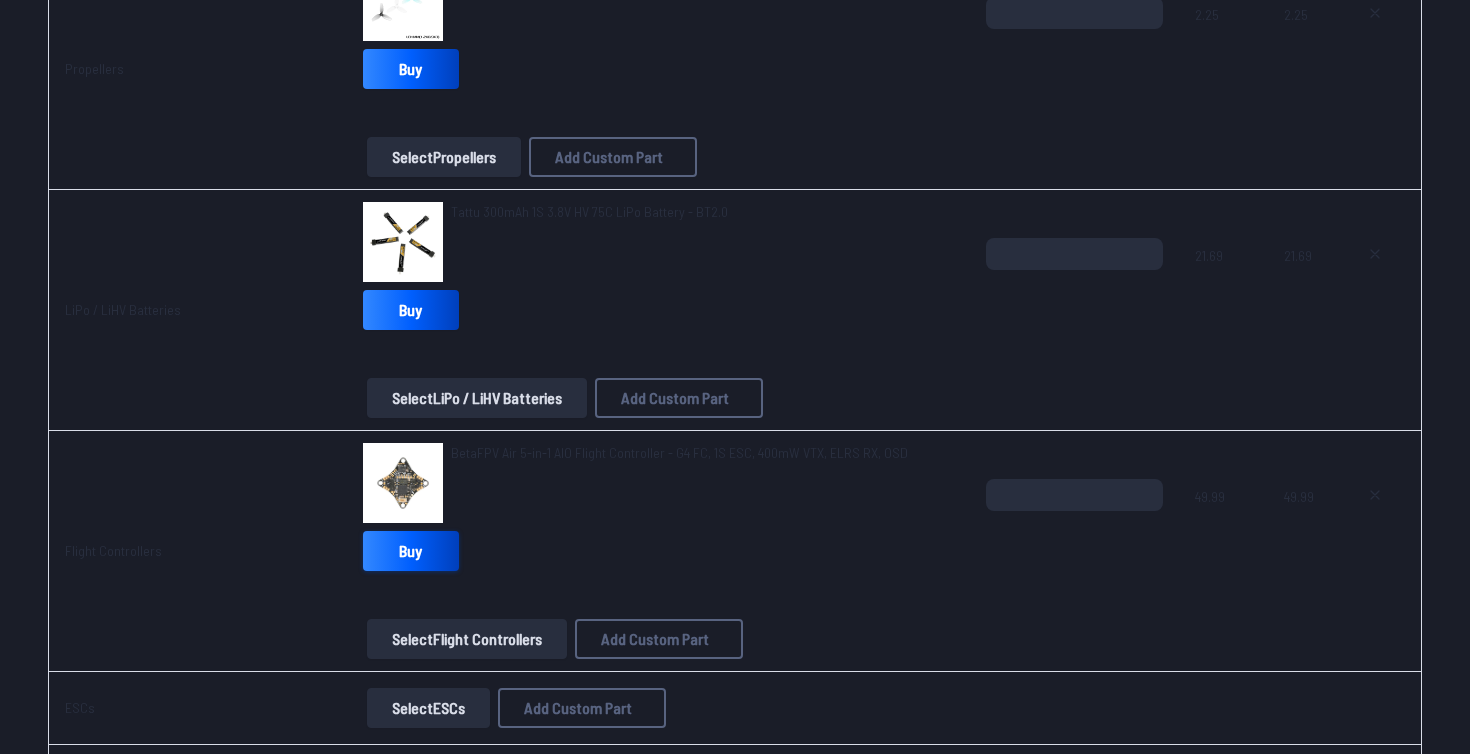 click on "Buy" at bounding box center [411, 551] 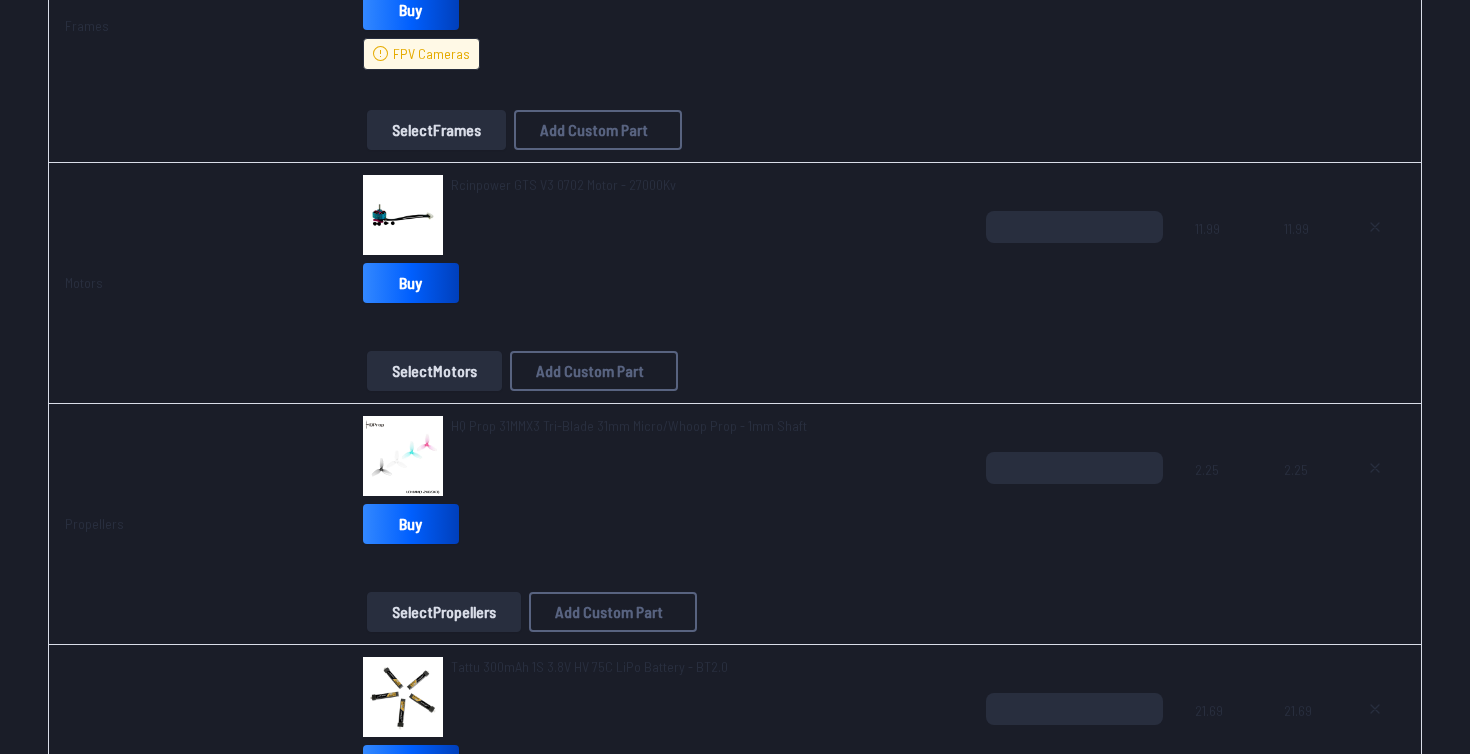 scroll, scrollTop: 391, scrollLeft: 0, axis: vertical 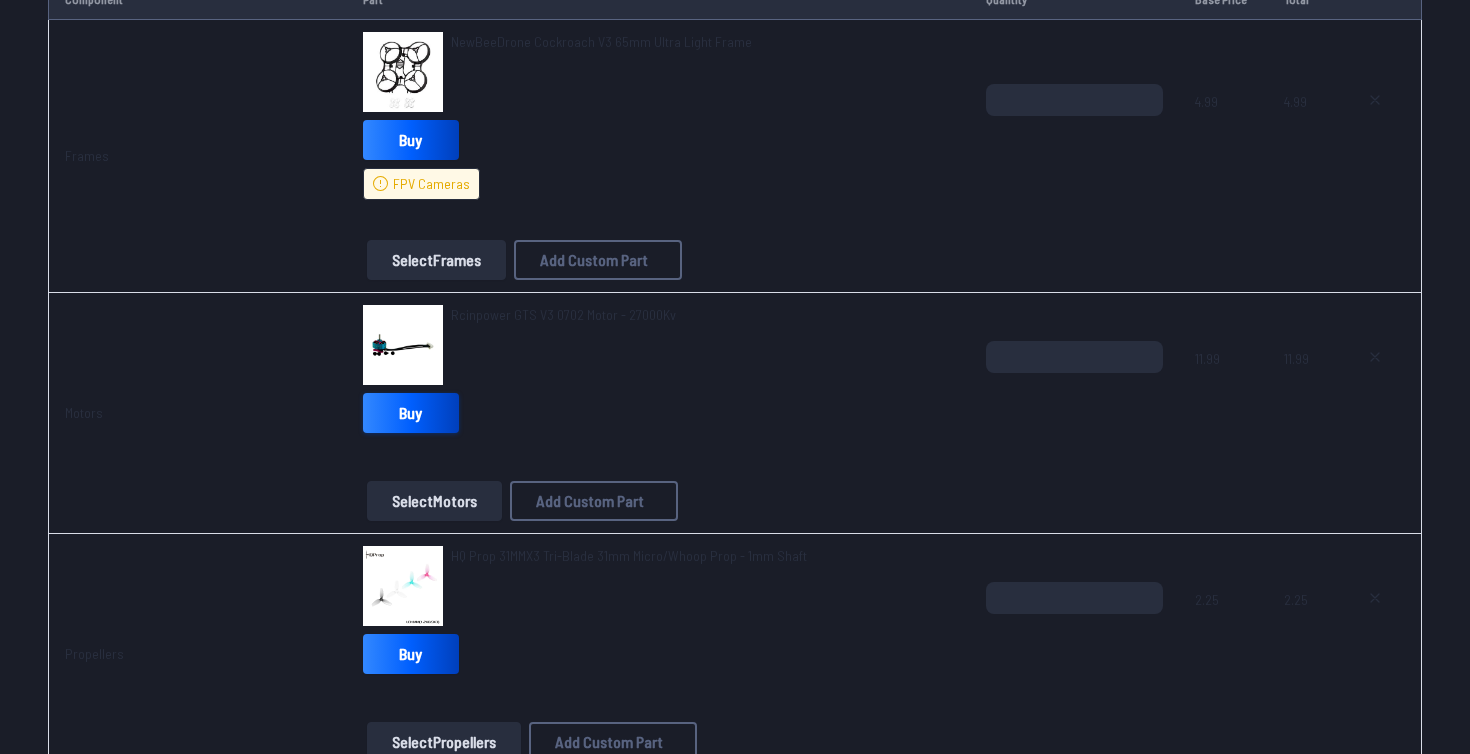 click on "Buy" at bounding box center [411, 413] 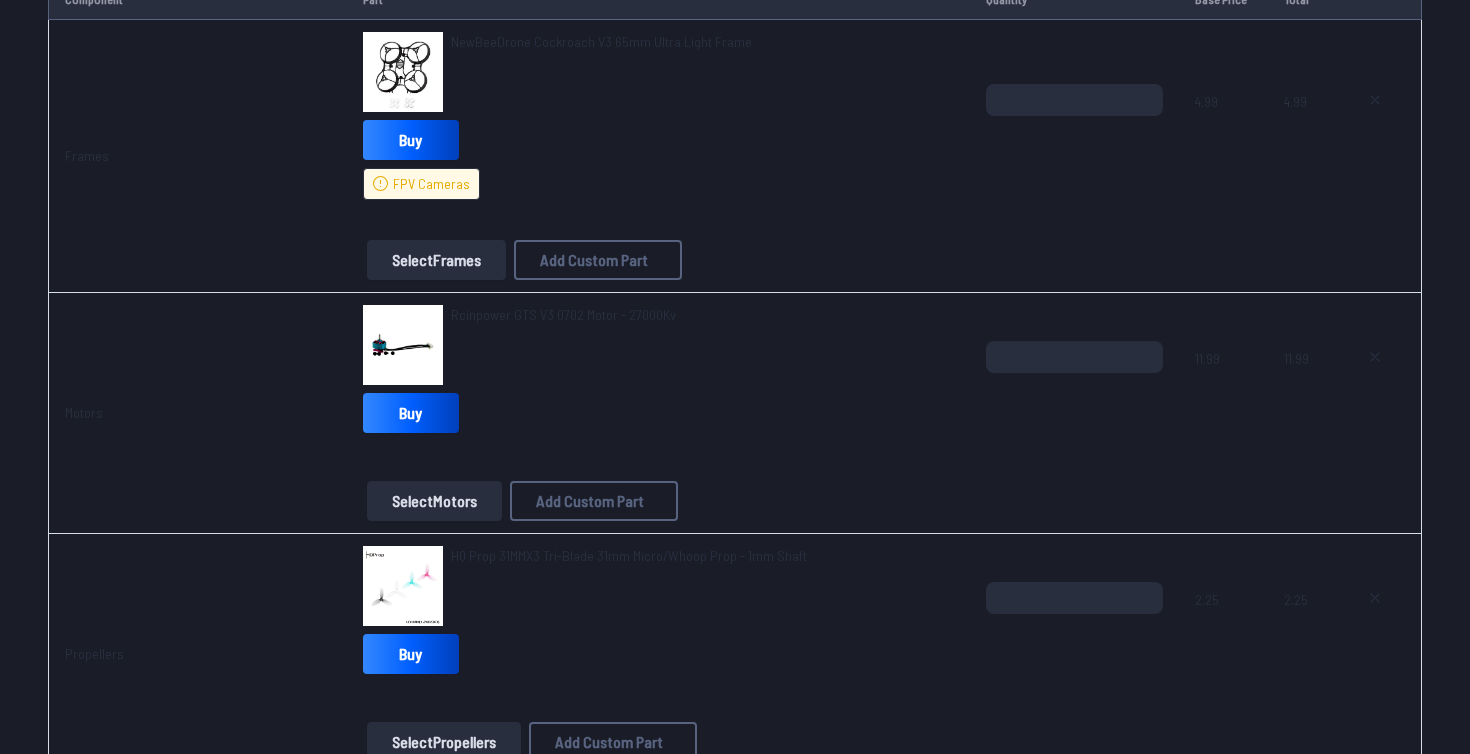 scroll, scrollTop: 393, scrollLeft: 0, axis: vertical 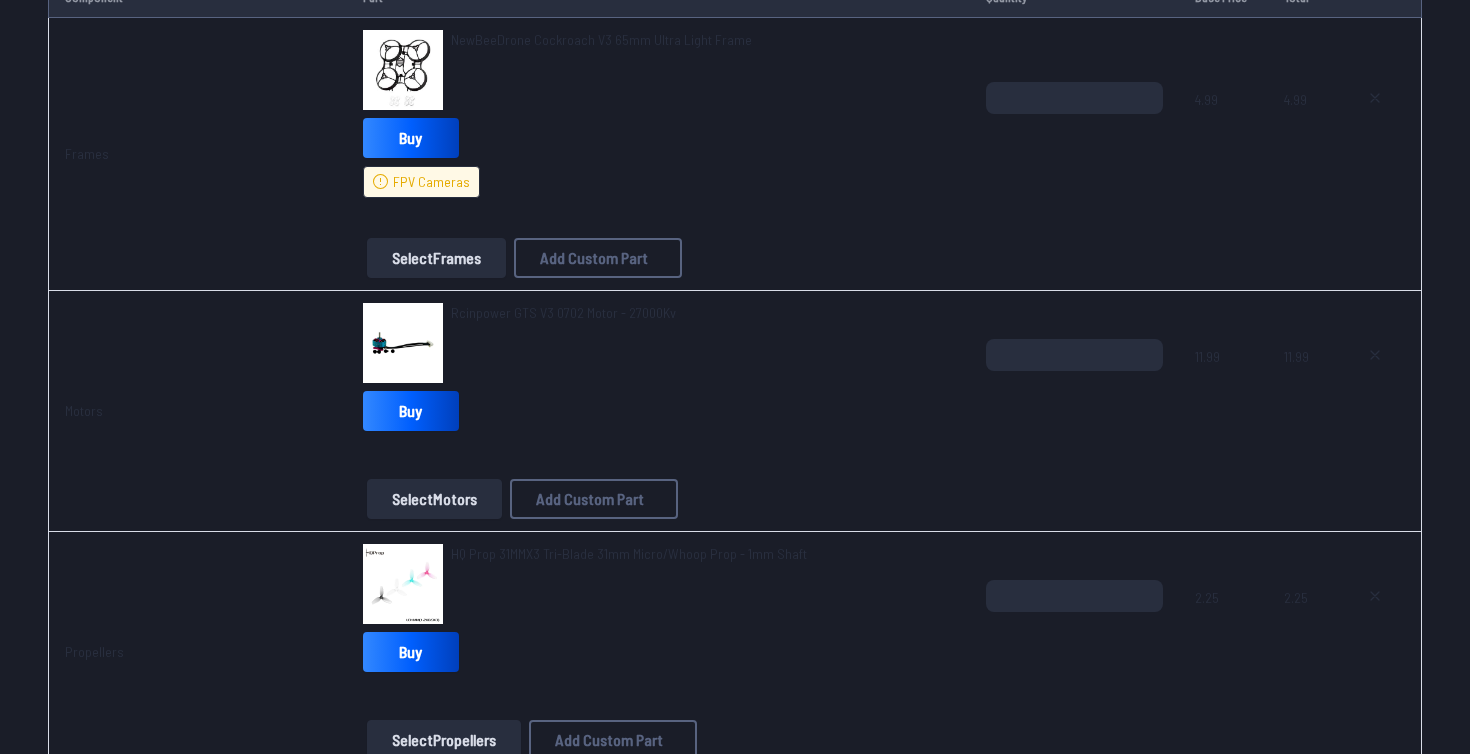 click on "11.99" at bounding box center [1301, 387] 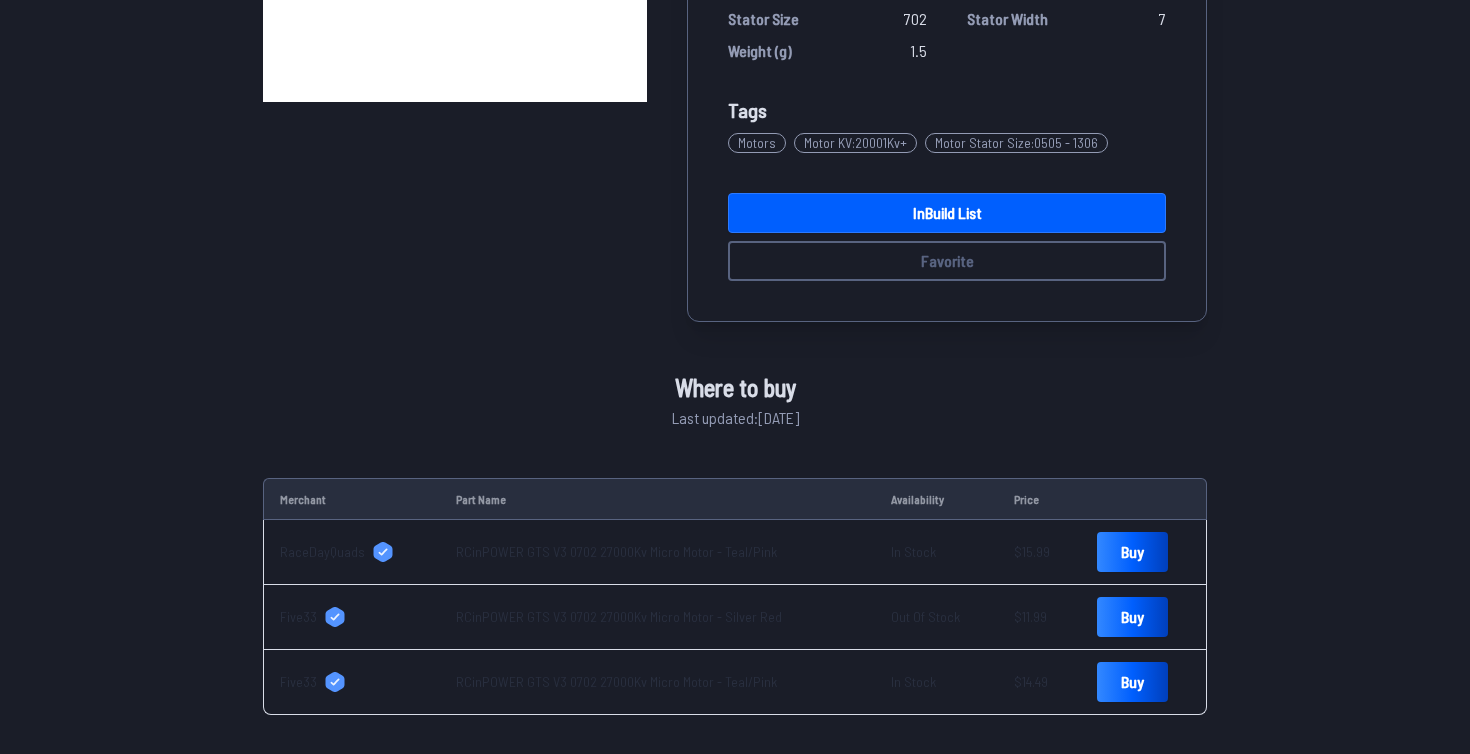scroll, scrollTop: 457, scrollLeft: 0, axis: vertical 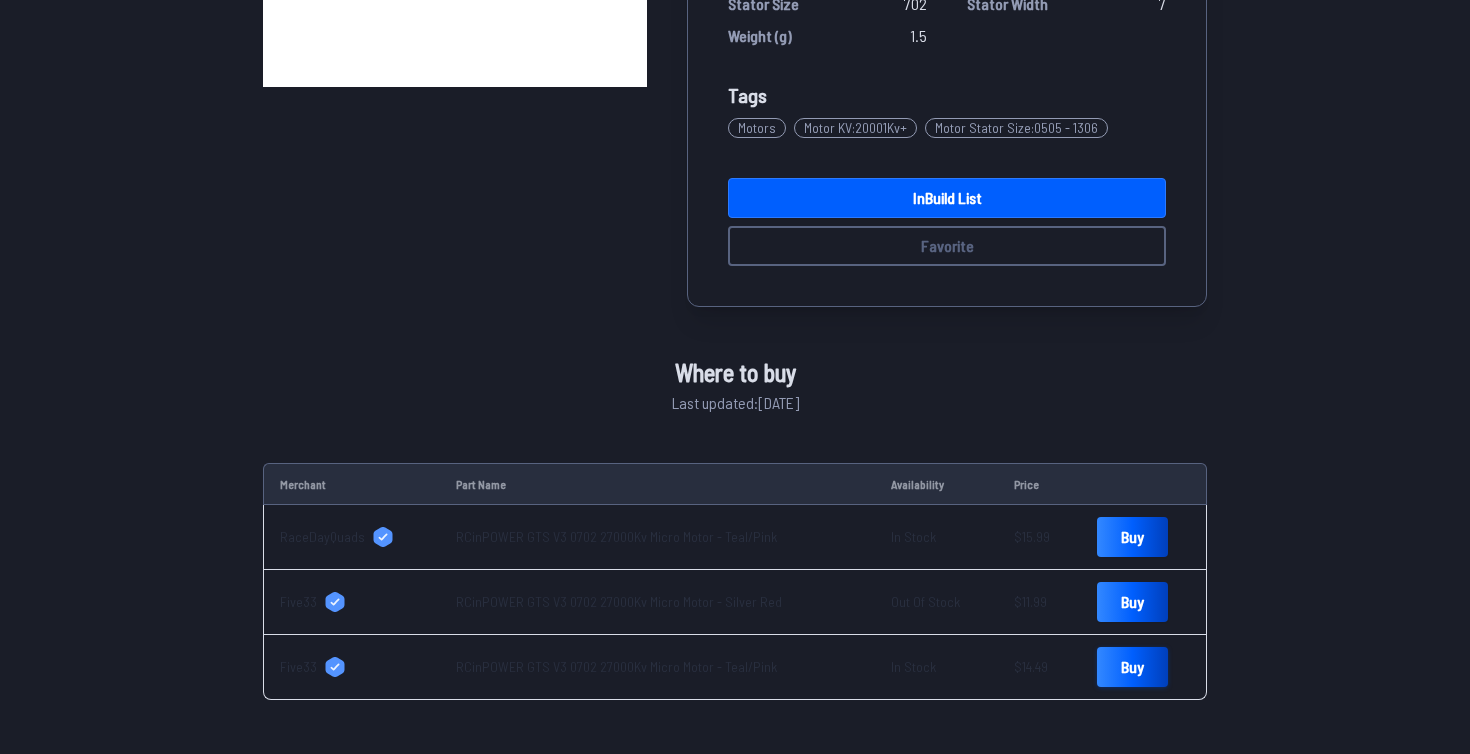 click on "Buy" at bounding box center (1132, 667) 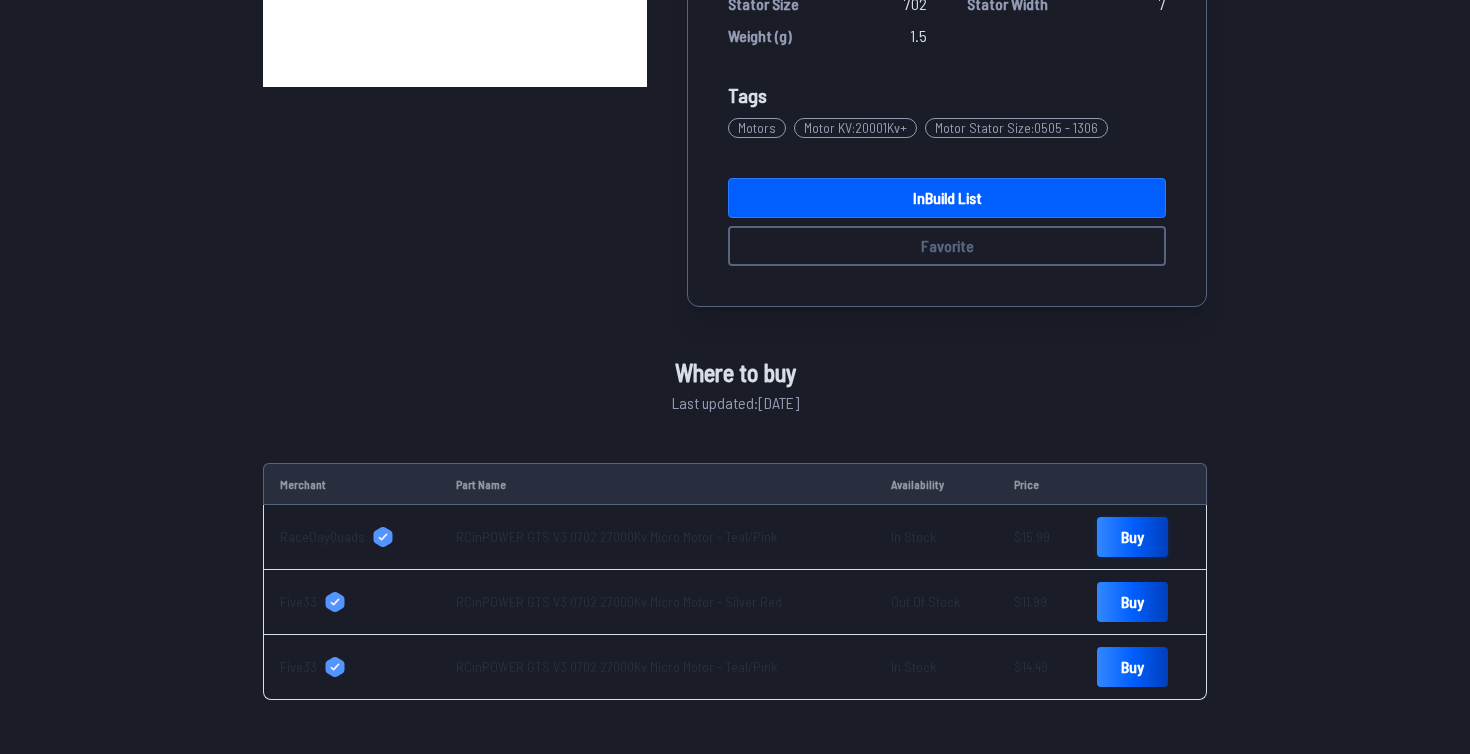 click on "Buy" at bounding box center [1132, 537] 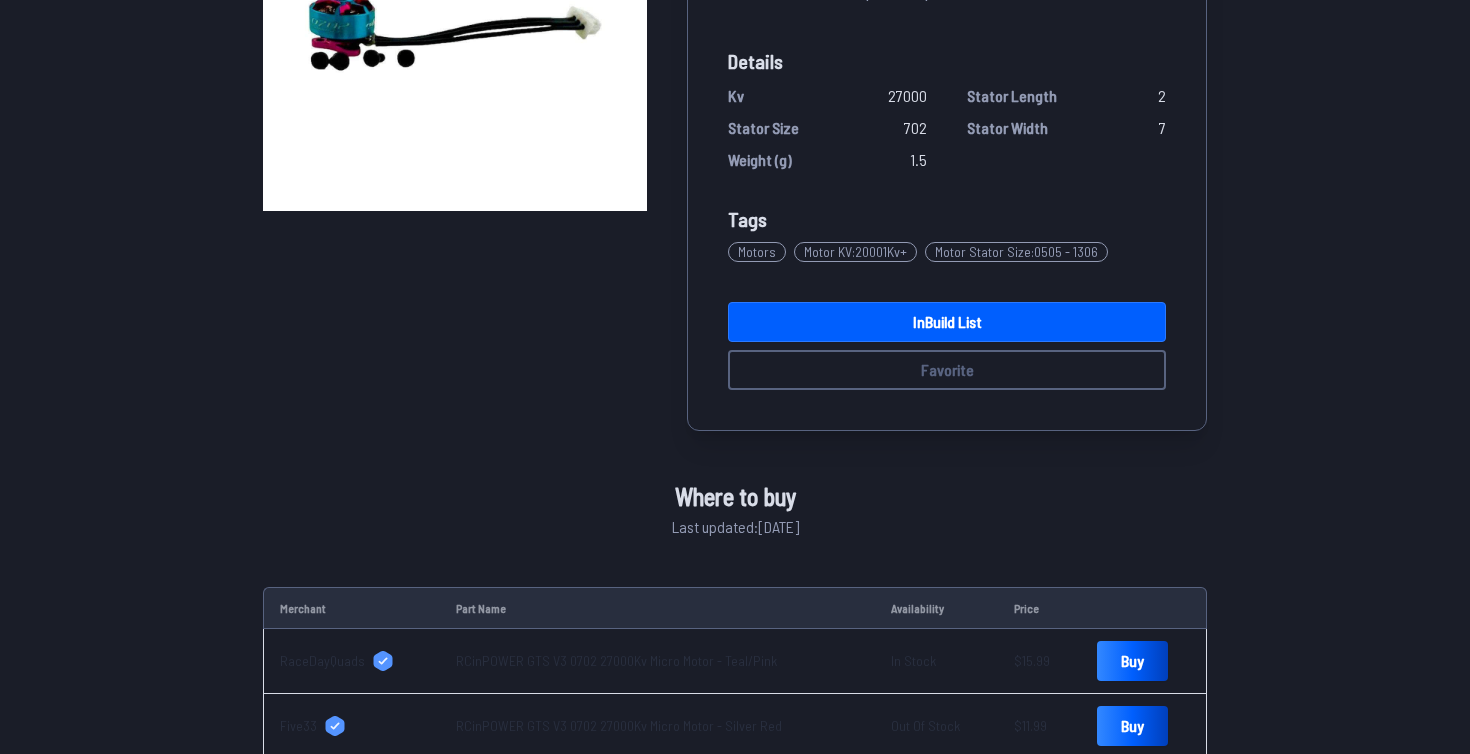 scroll, scrollTop: 0, scrollLeft: 0, axis: both 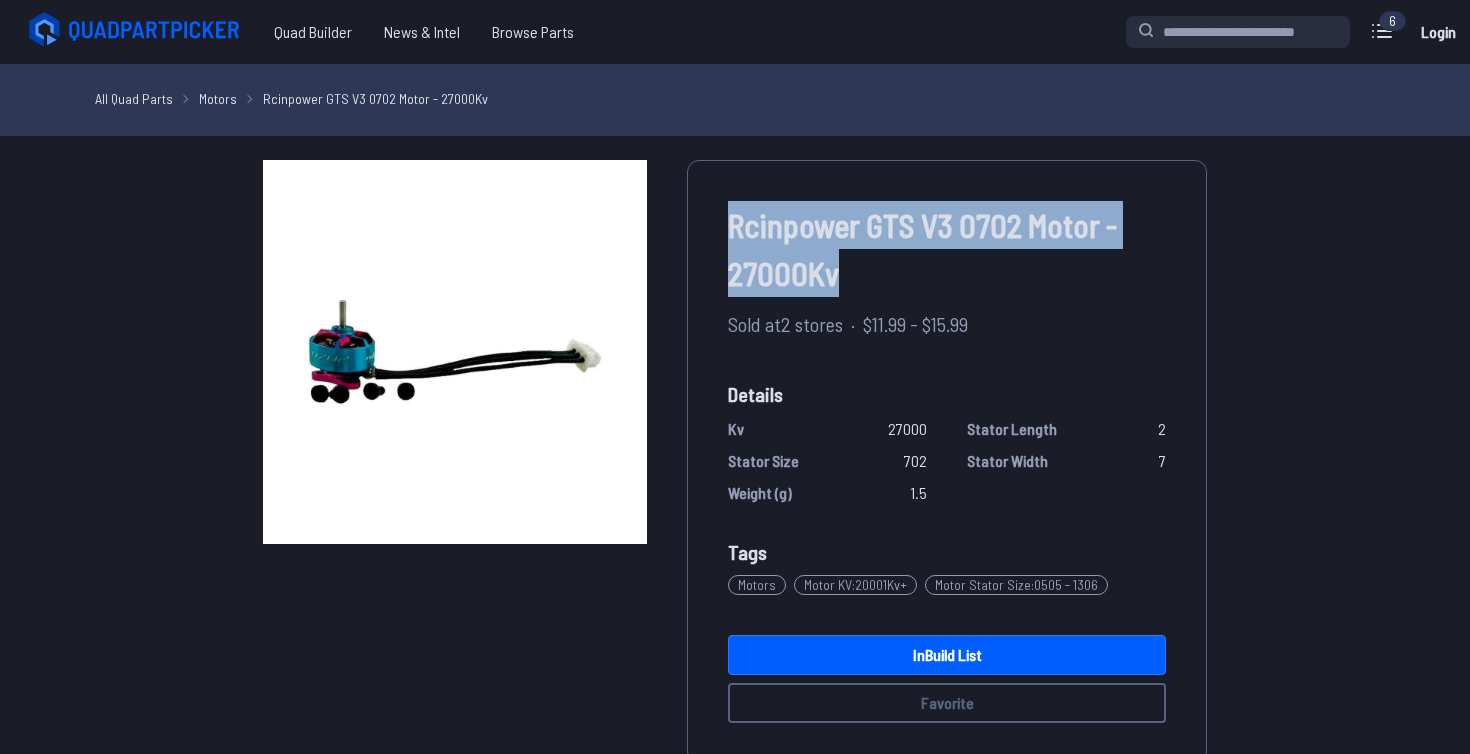drag, startPoint x: 742, startPoint y: 222, endPoint x: 833, endPoint y: 261, distance: 99.00505 